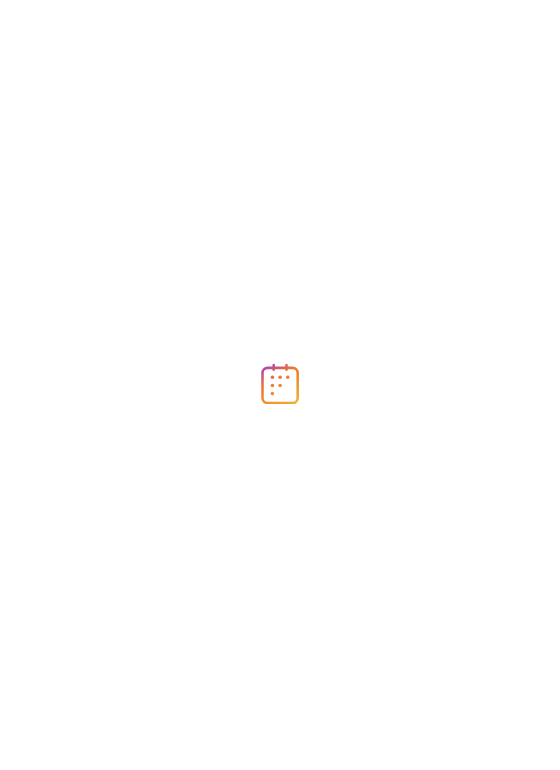scroll, scrollTop: 0, scrollLeft: 0, axis: both 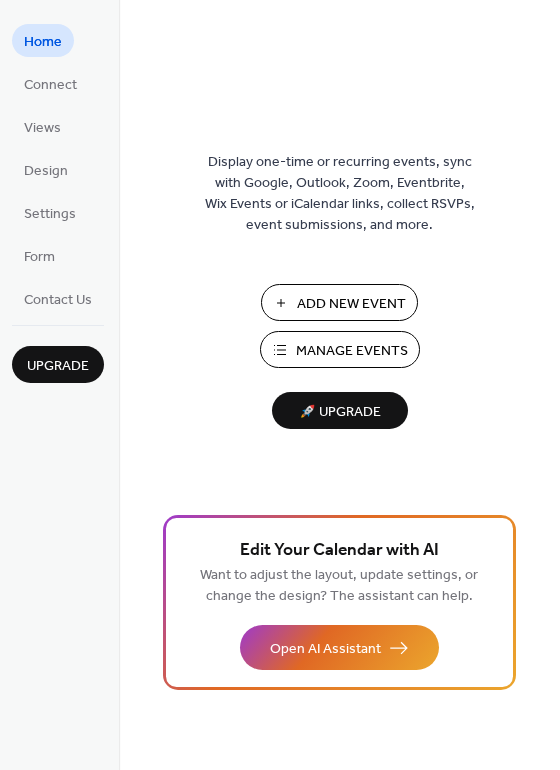 click on "Manage Events" at bounding box center [352, 351] 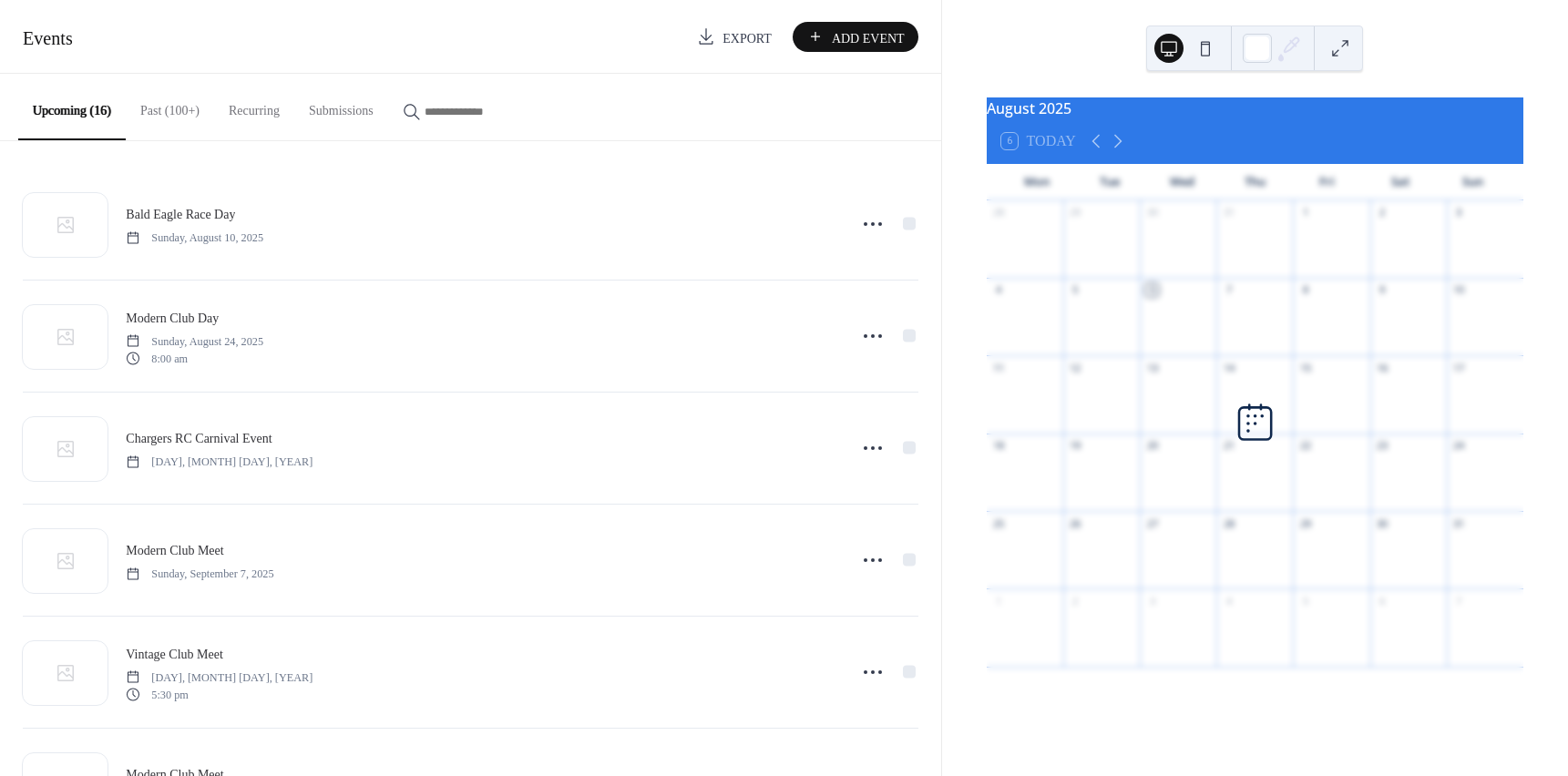 scroll, scrollTop: 0, scrollLeft: 0, axis: both 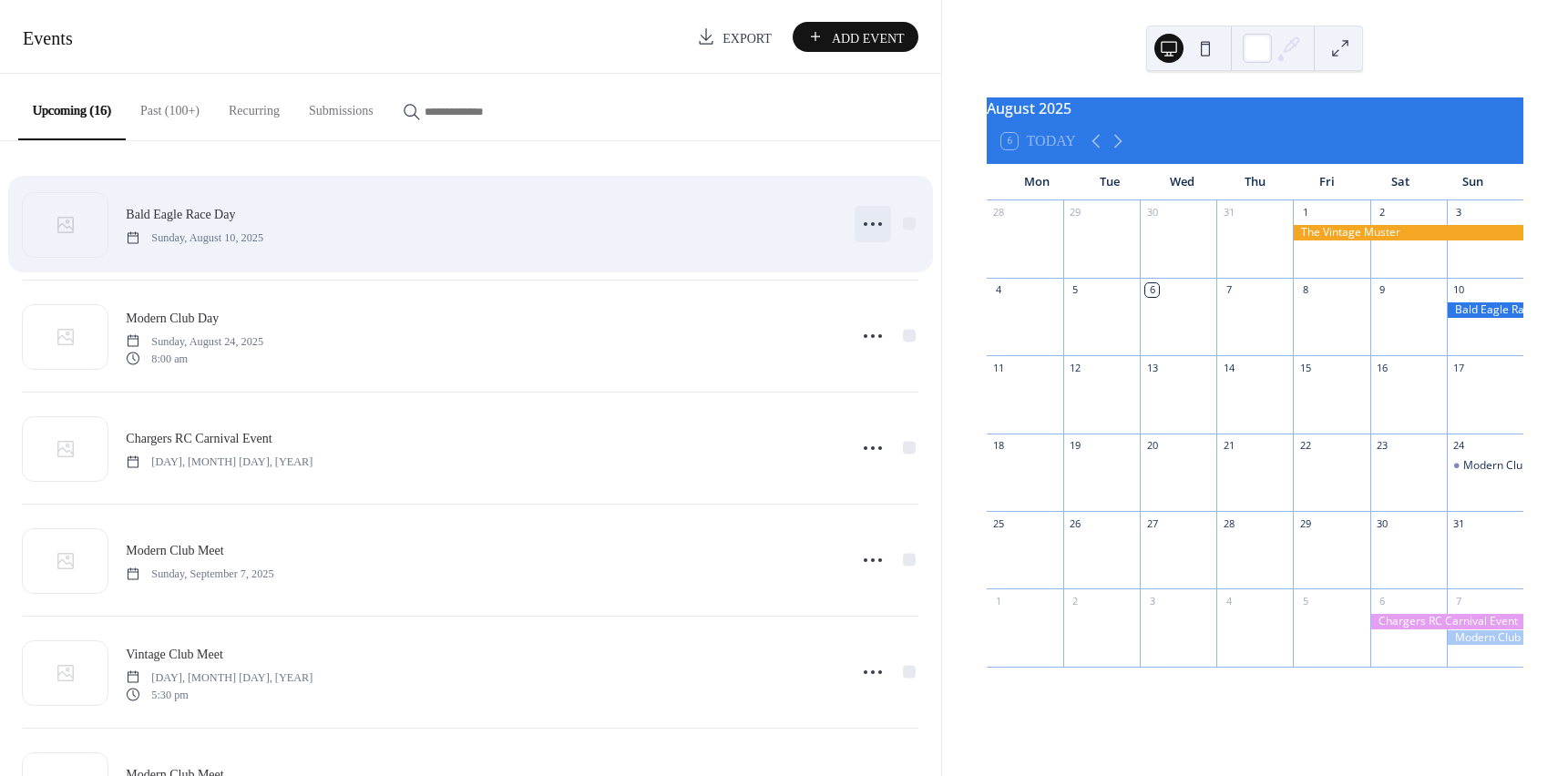 click 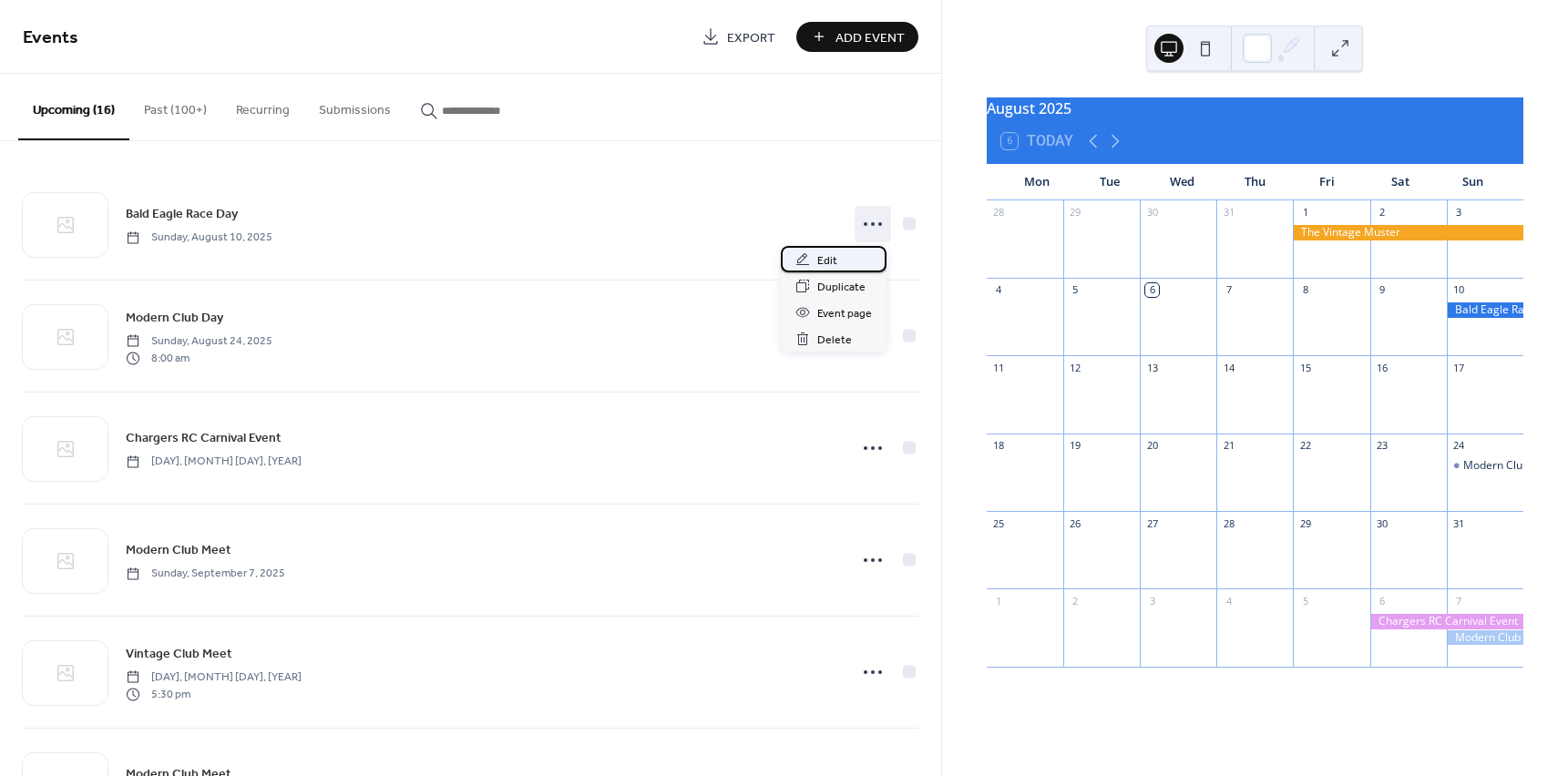 click on "Edit" at bounding box center (827, 260) 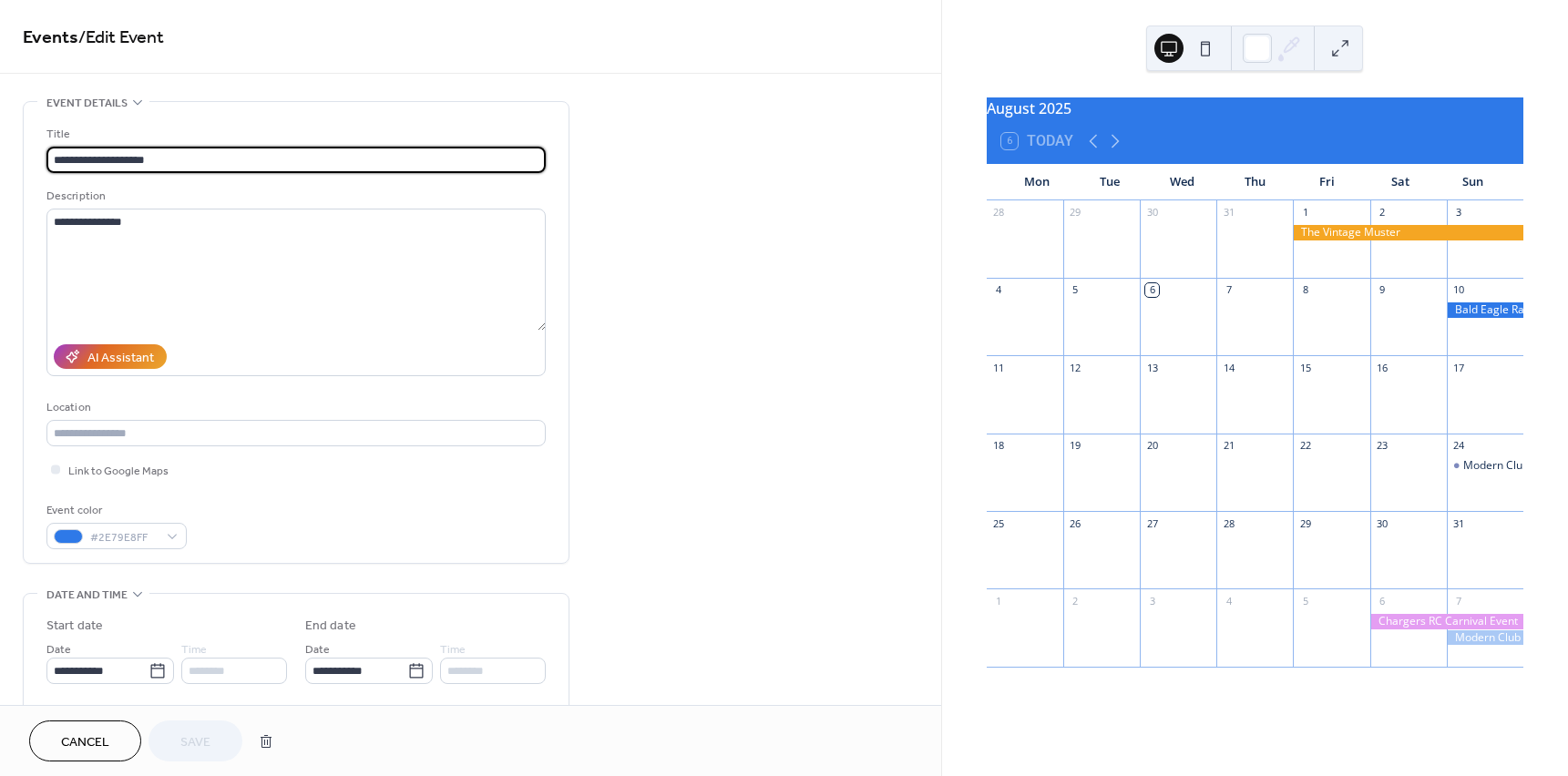 drag, startPoint x: 103, startPoint y: 158, endPoint x: 48, endPoint y: 160, distance: 55.036352 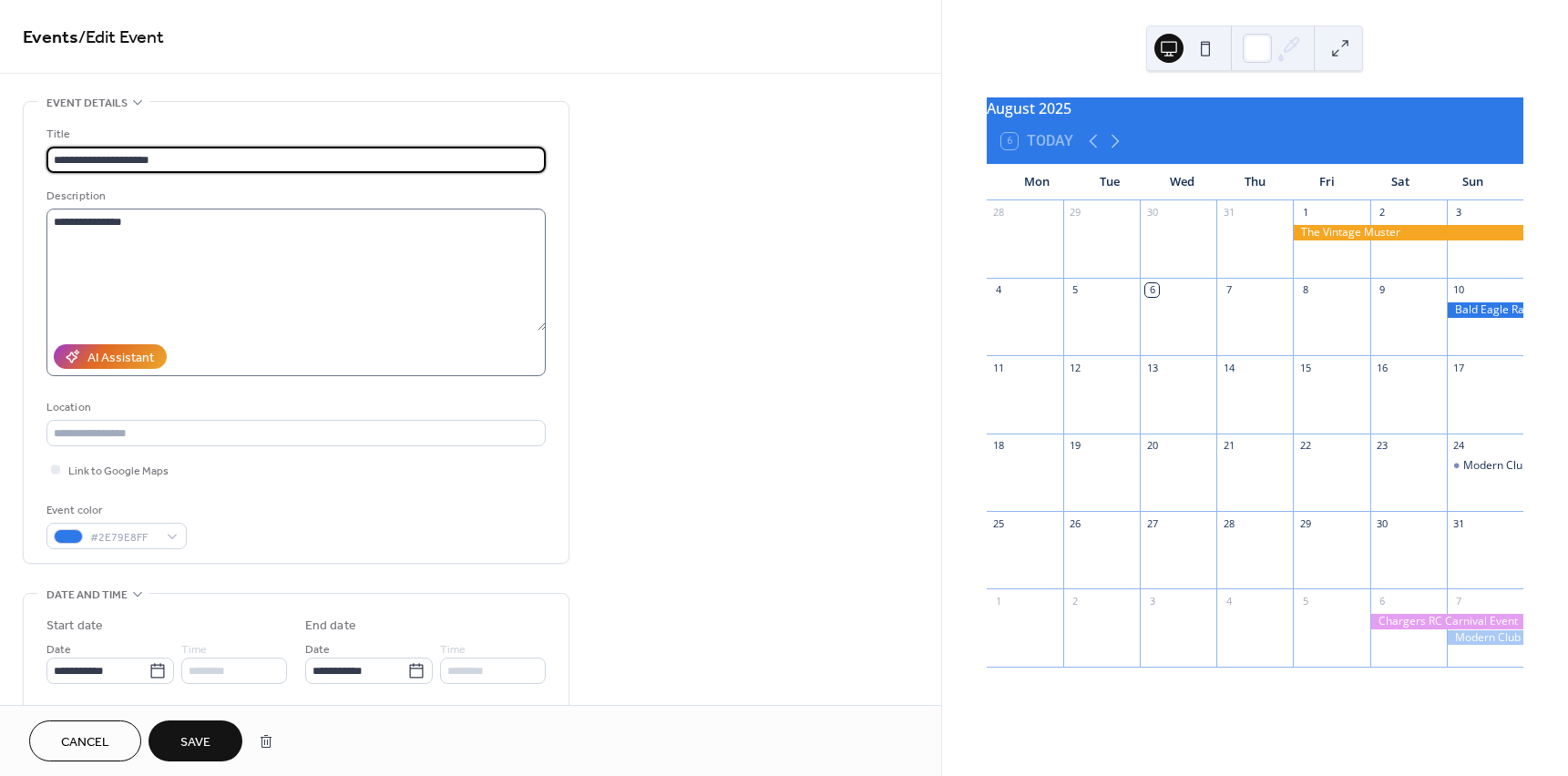 type on "**********" 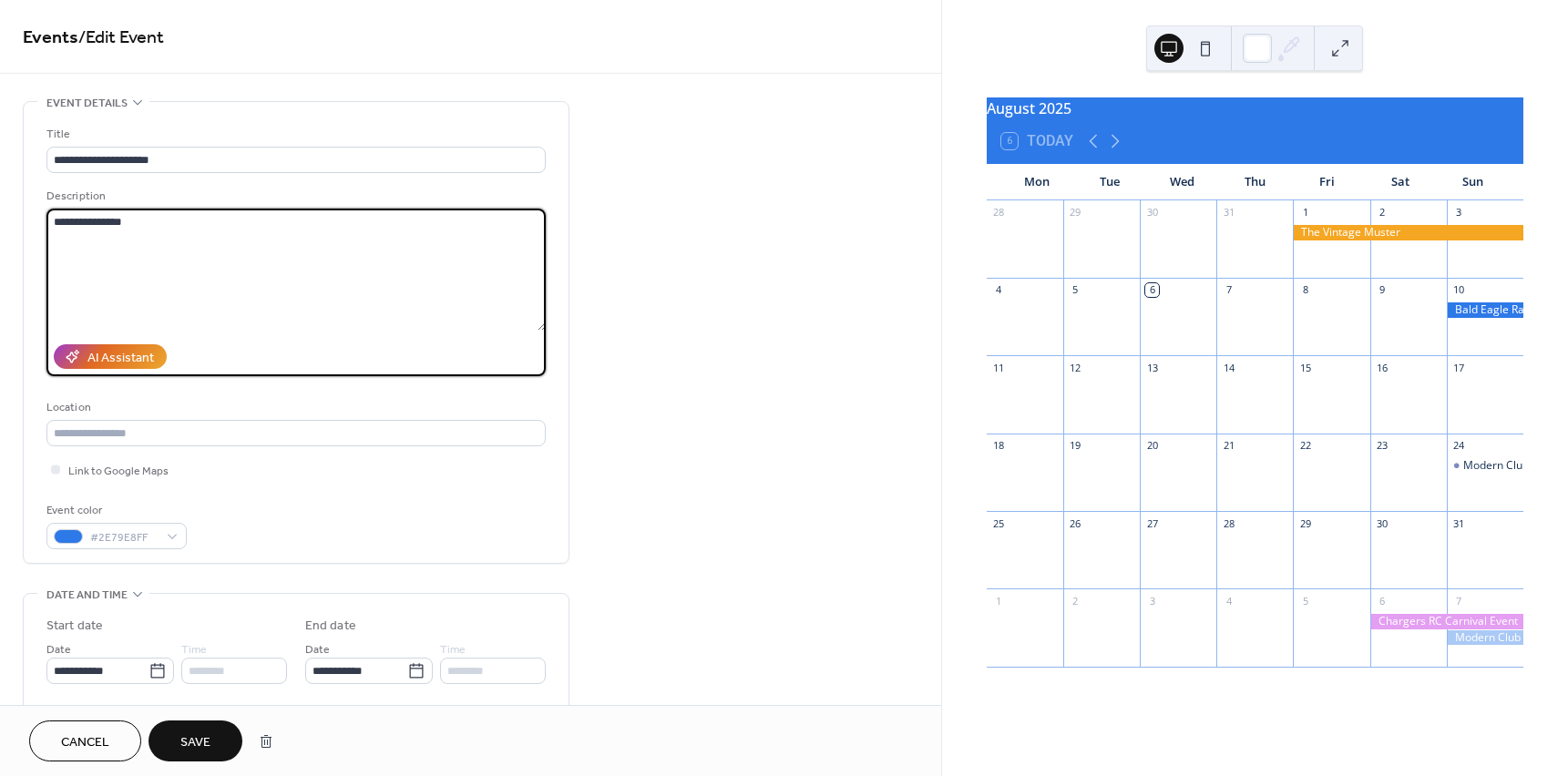 drag, startPoint x: 185, startPoint y: 209, endPoint x: 31, endPoint y: 223, distance: 154.63505 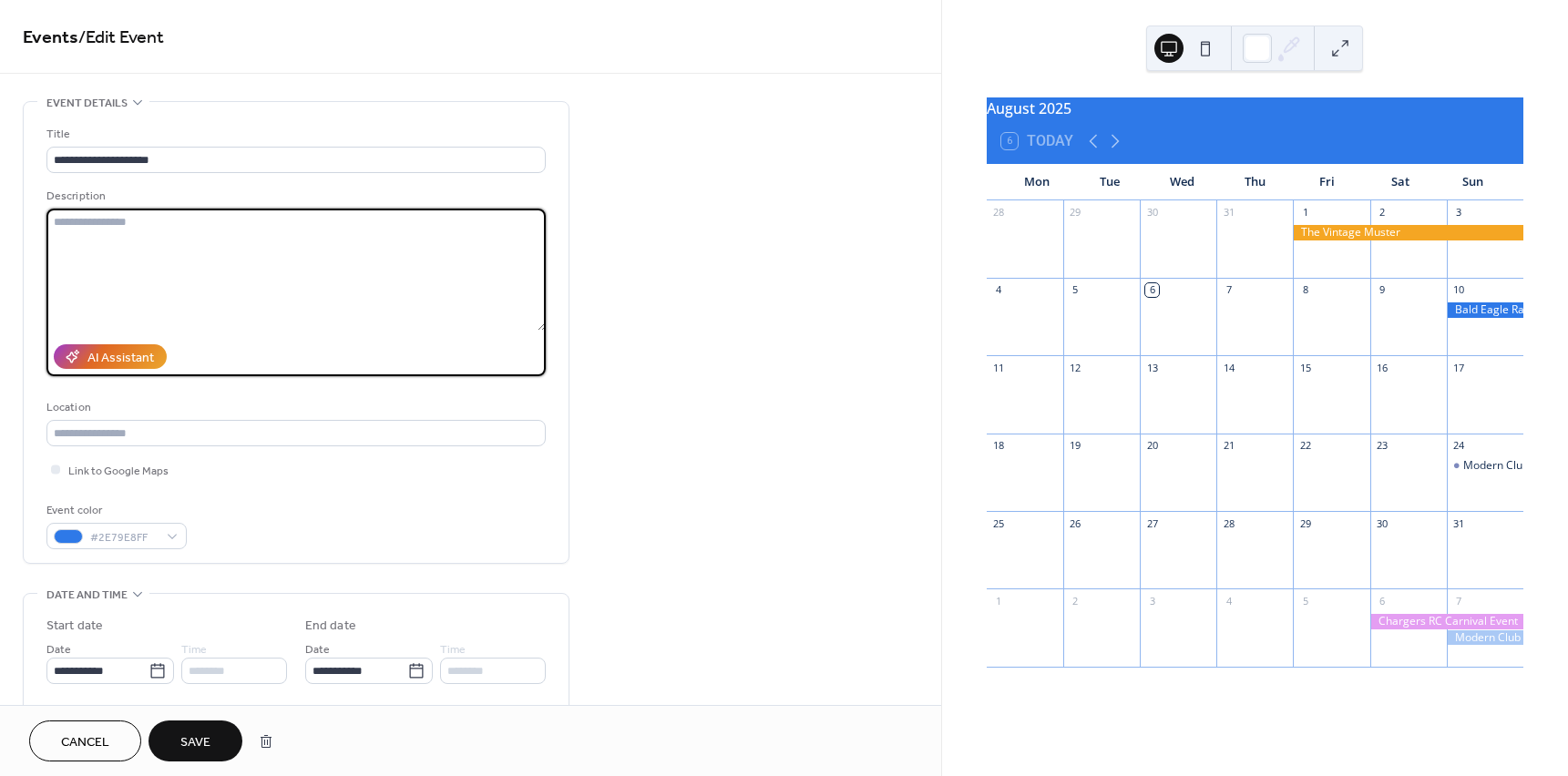 type 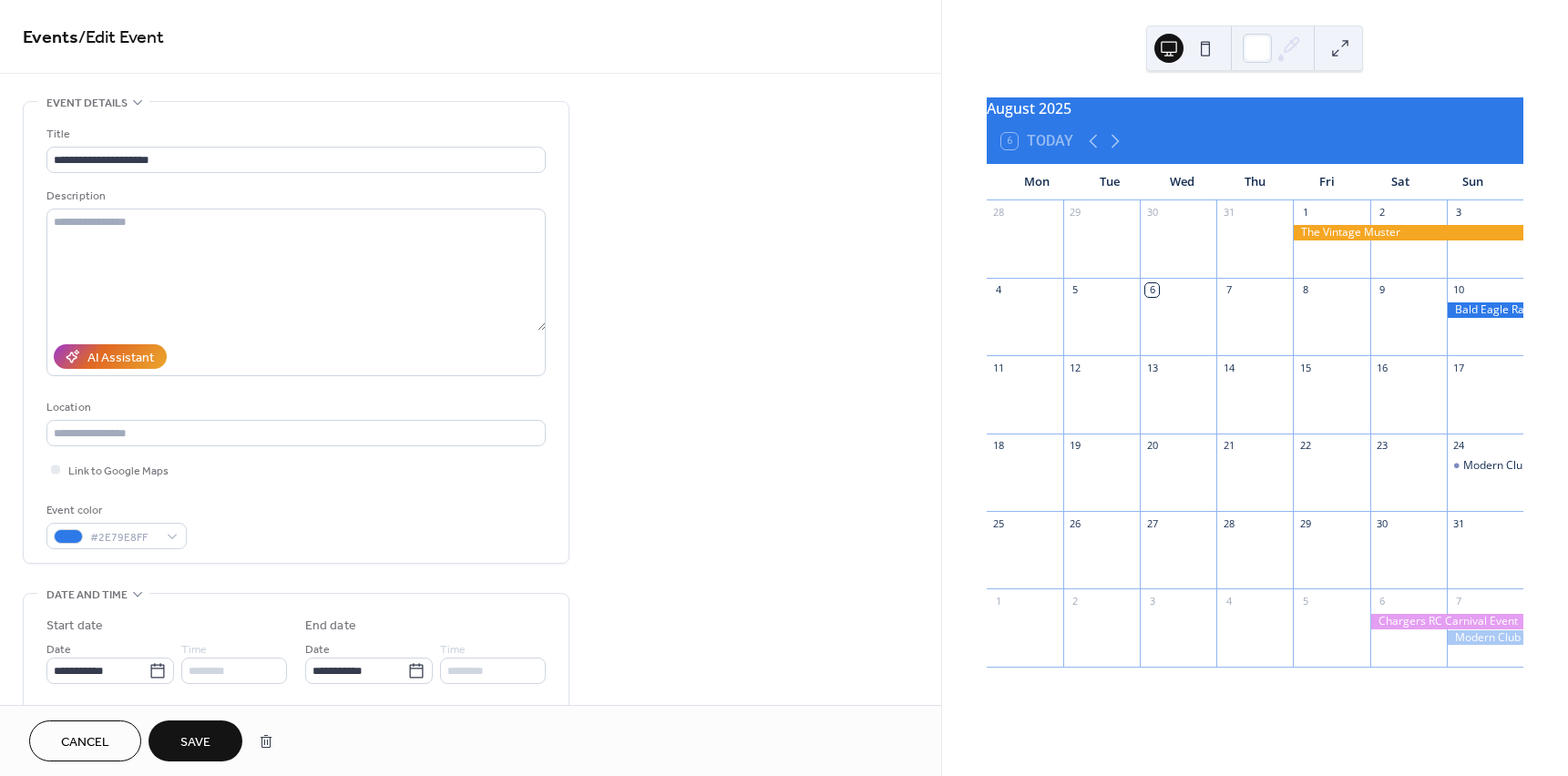 click on "Save" at bounding box center (195, 742) 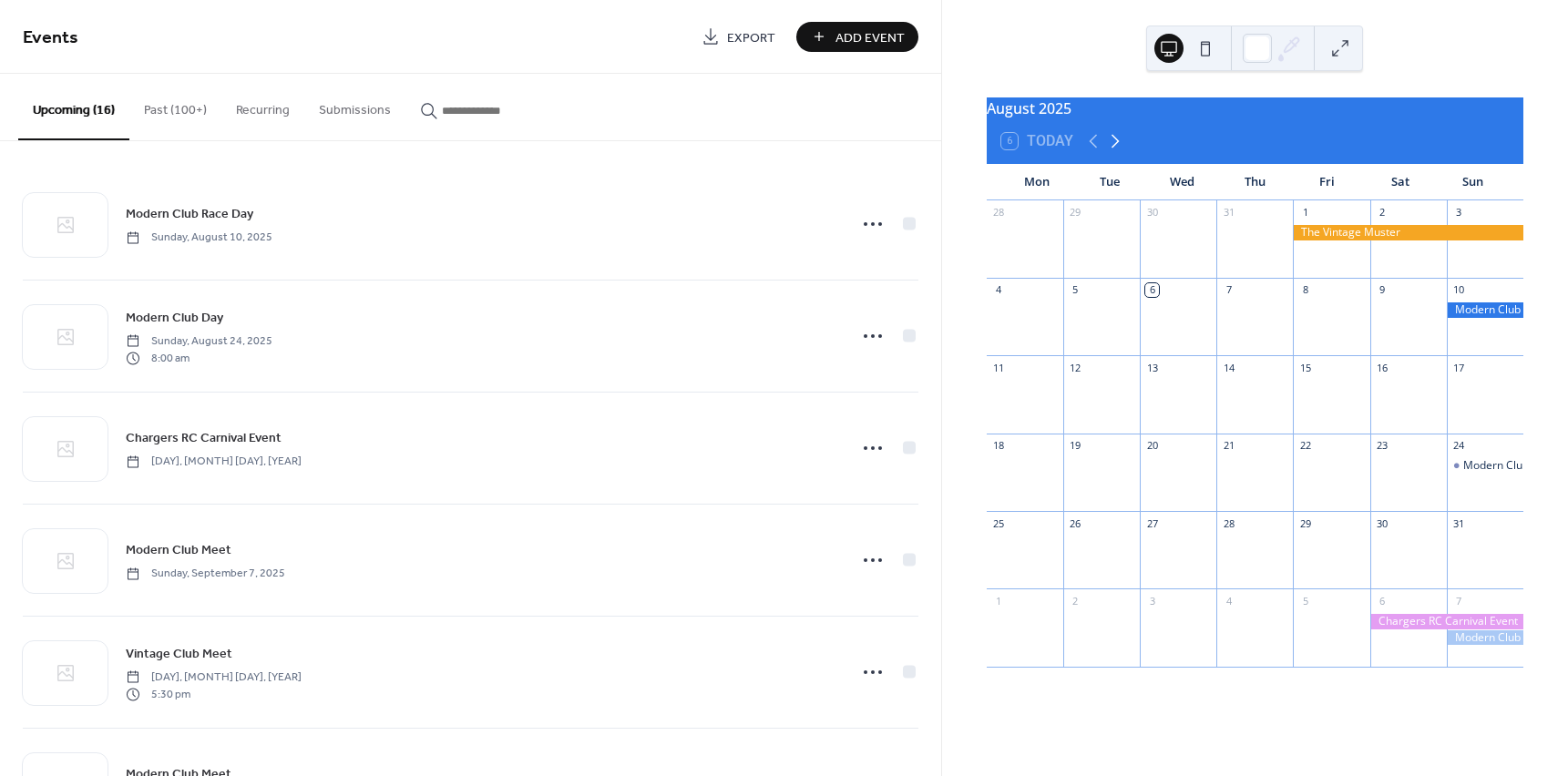 click 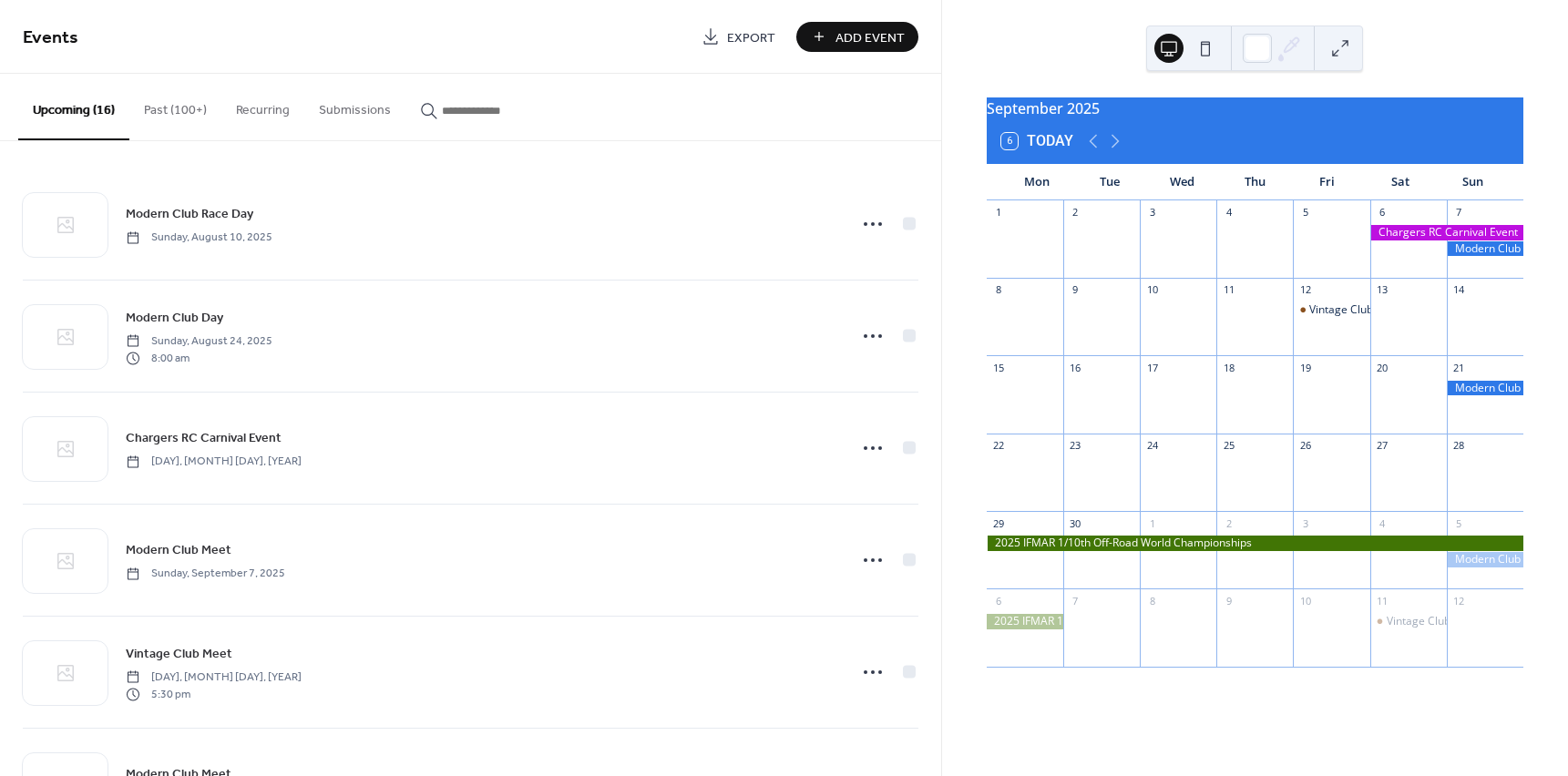 click at bounding box center (1485, 388) 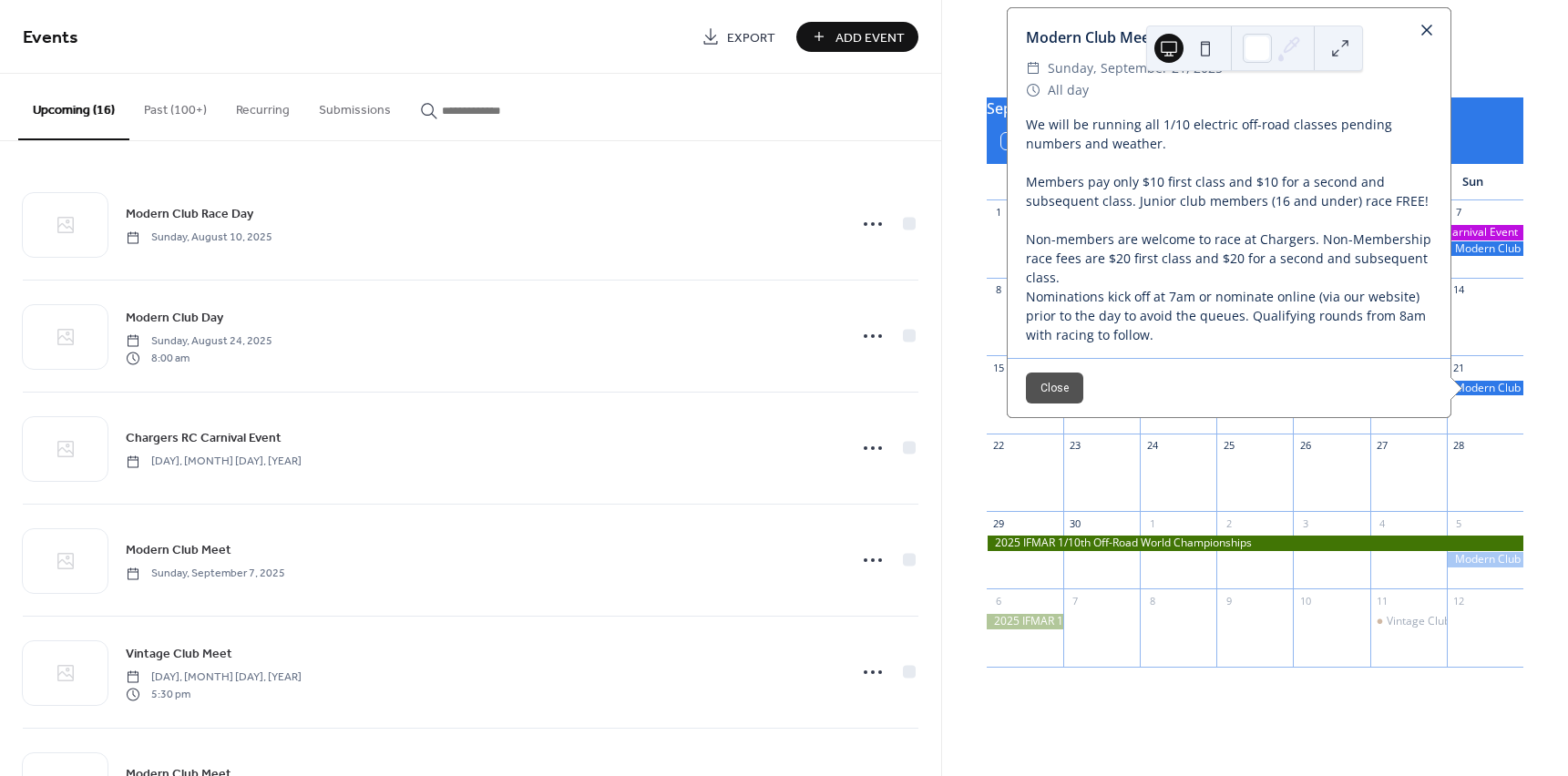 click at bounding box center [1427, 30] 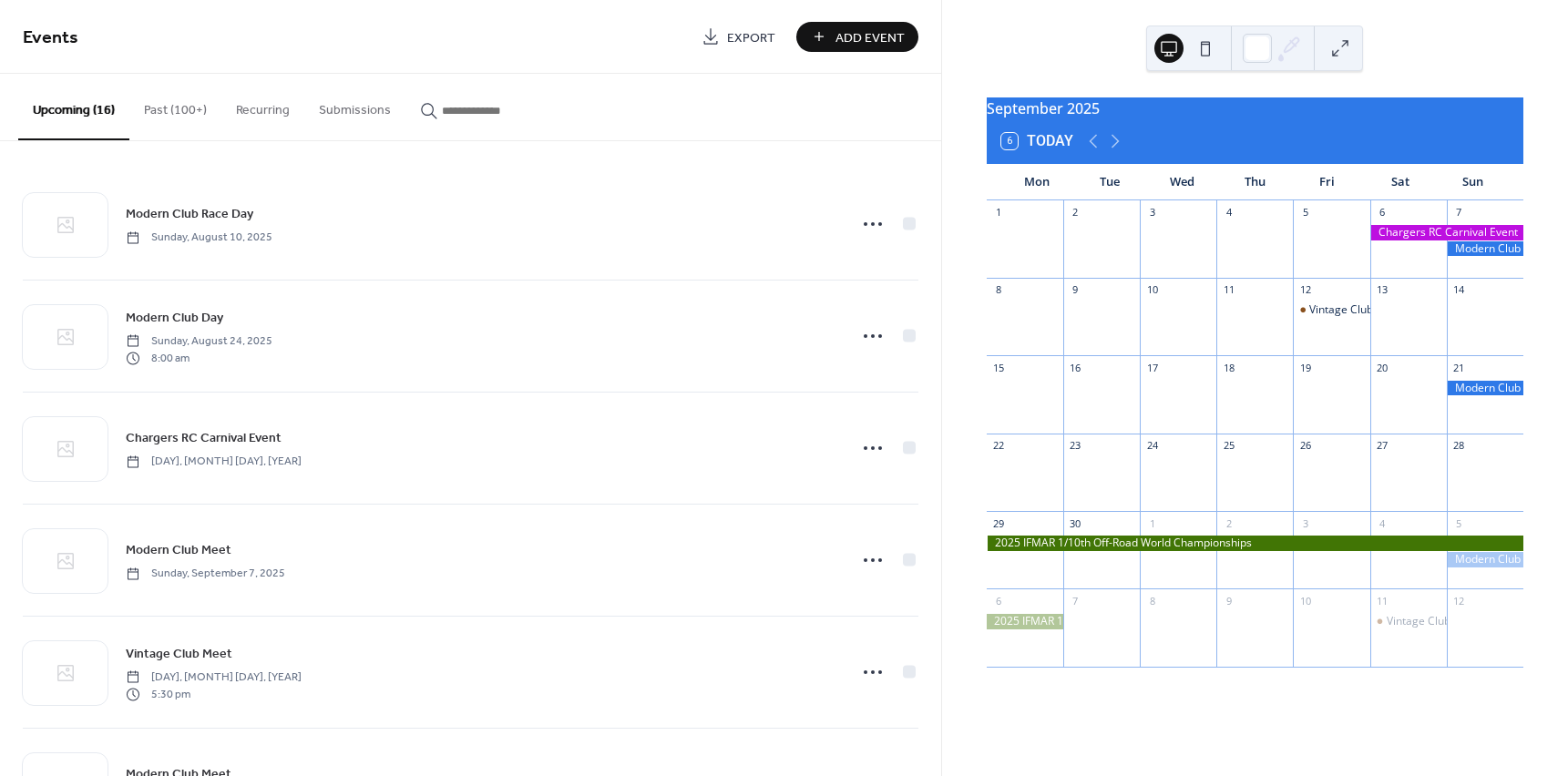 click at bounding box center (1485, 403) 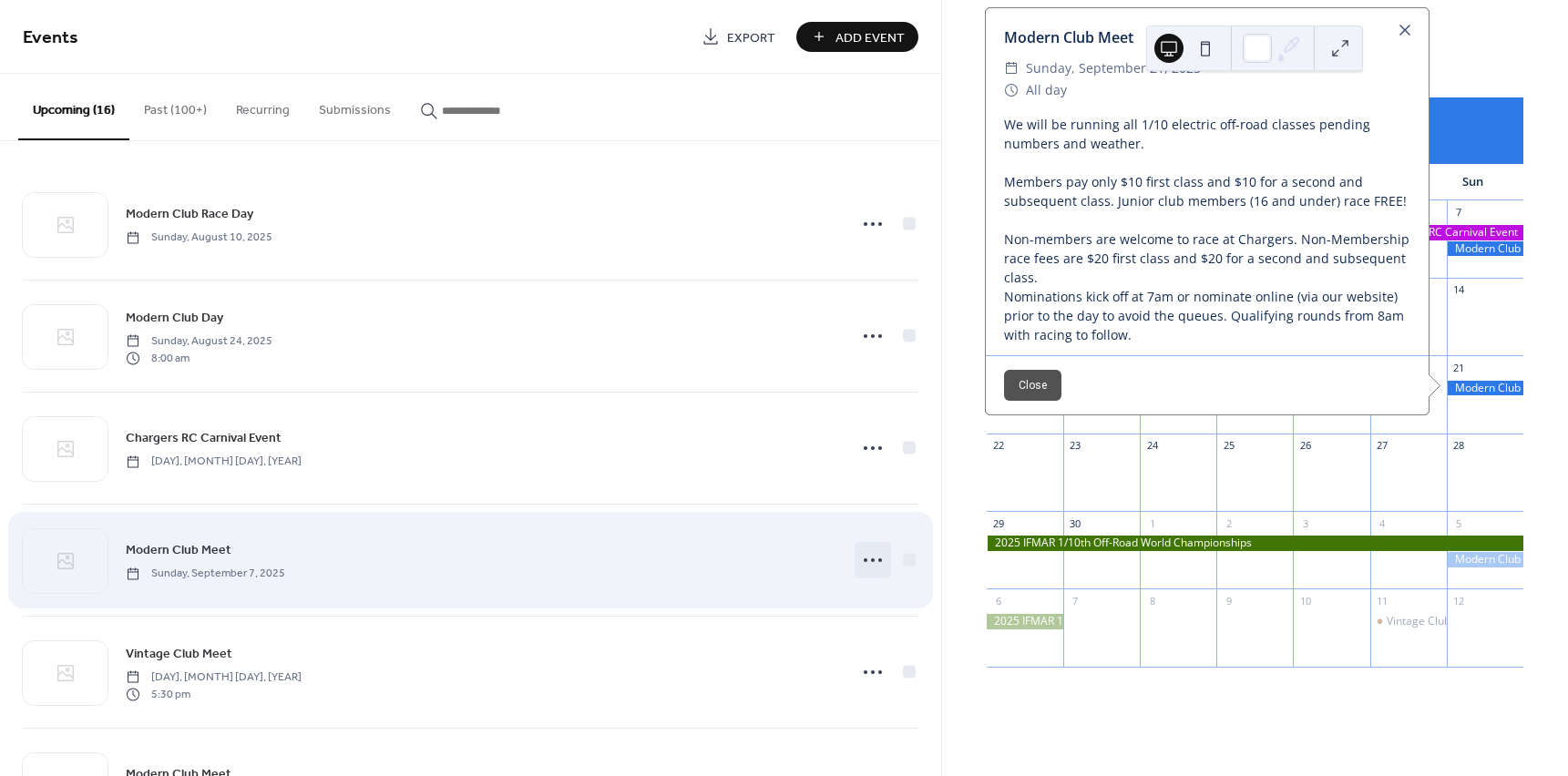 click 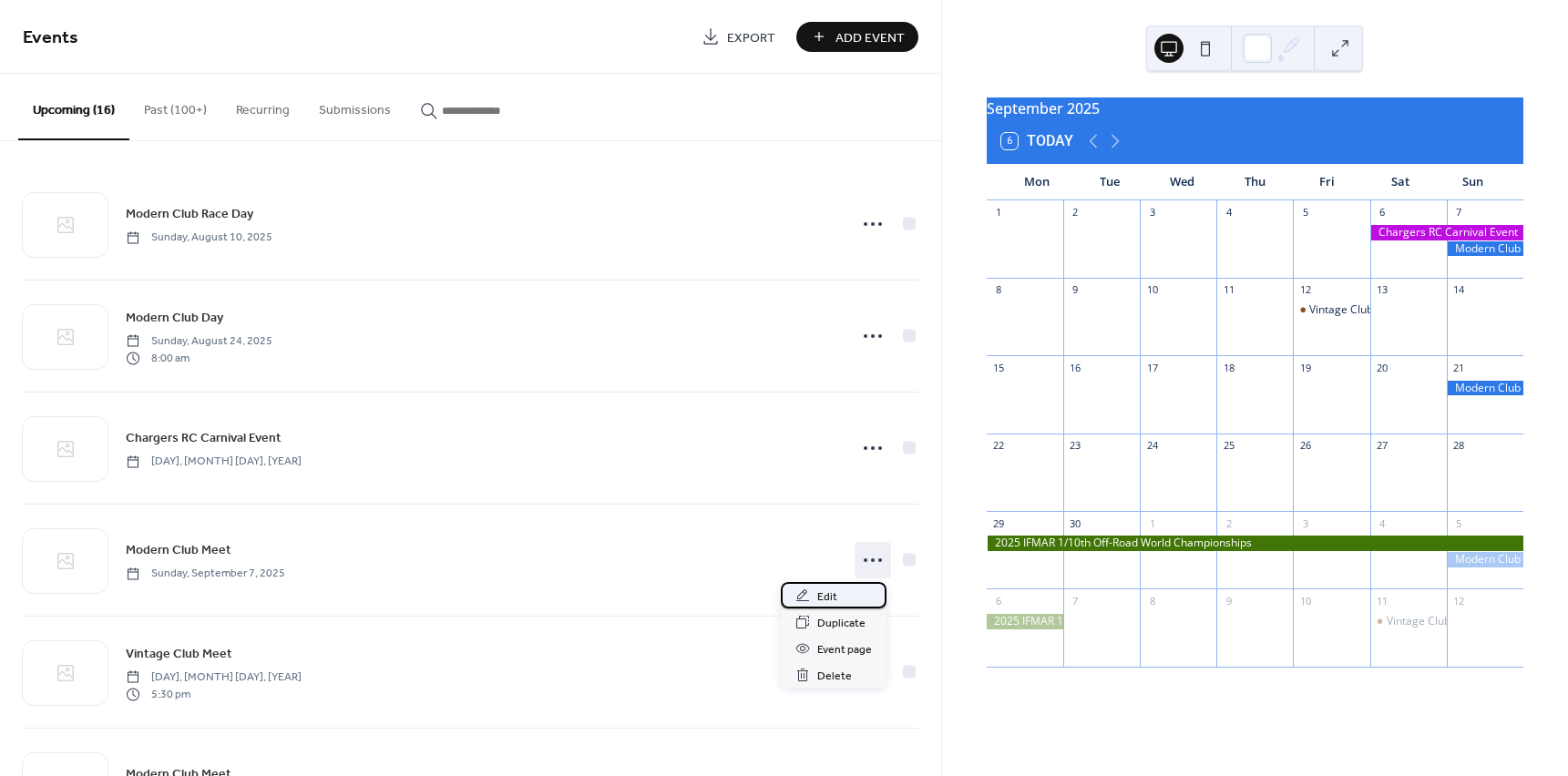 click on "Edit" at bounding box center (827, 597) 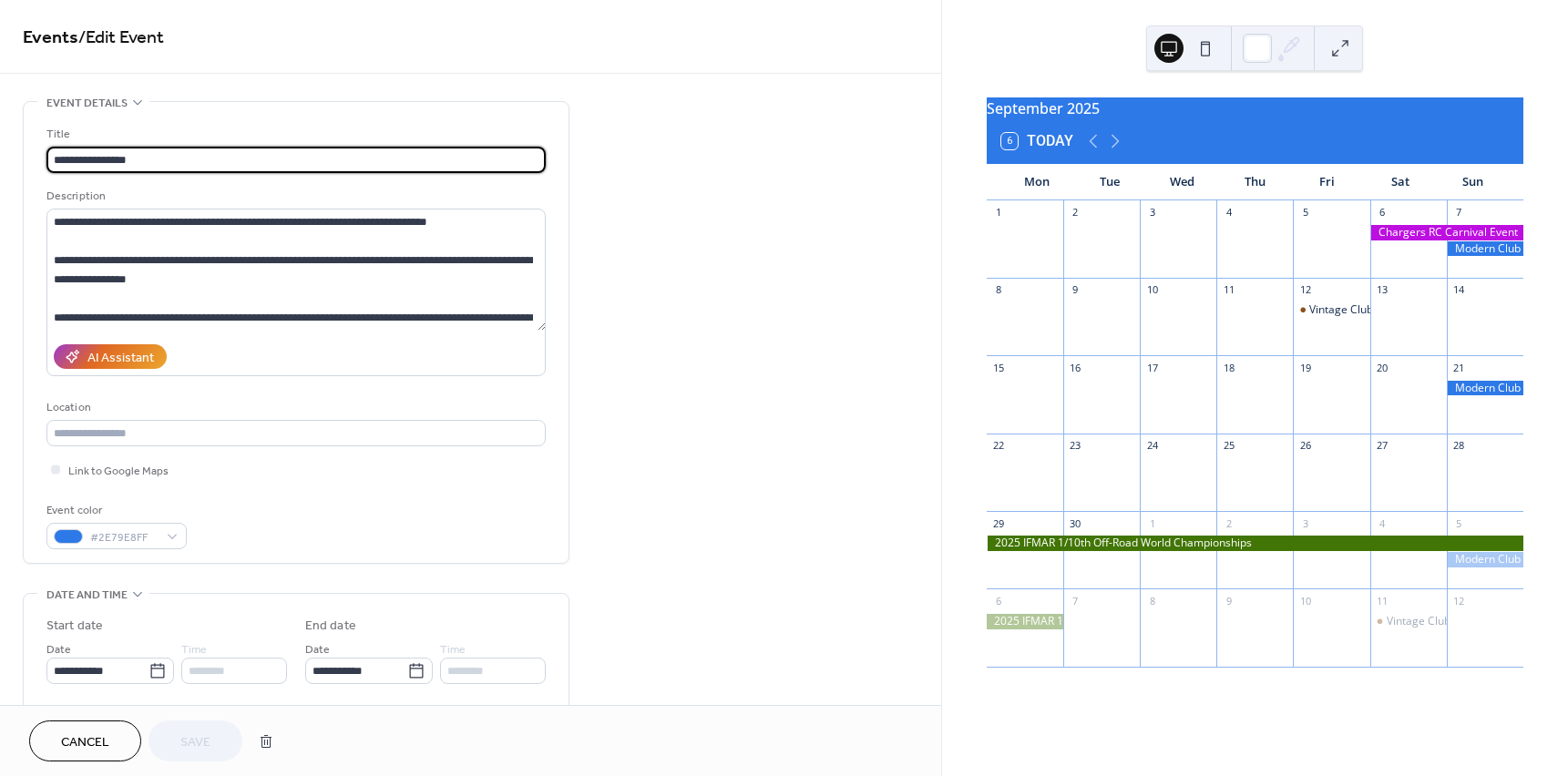 drag, startPoint x: 178, startPoint y: 163, endPoint x: 46, endPoint y: 166, distance: 132.03409 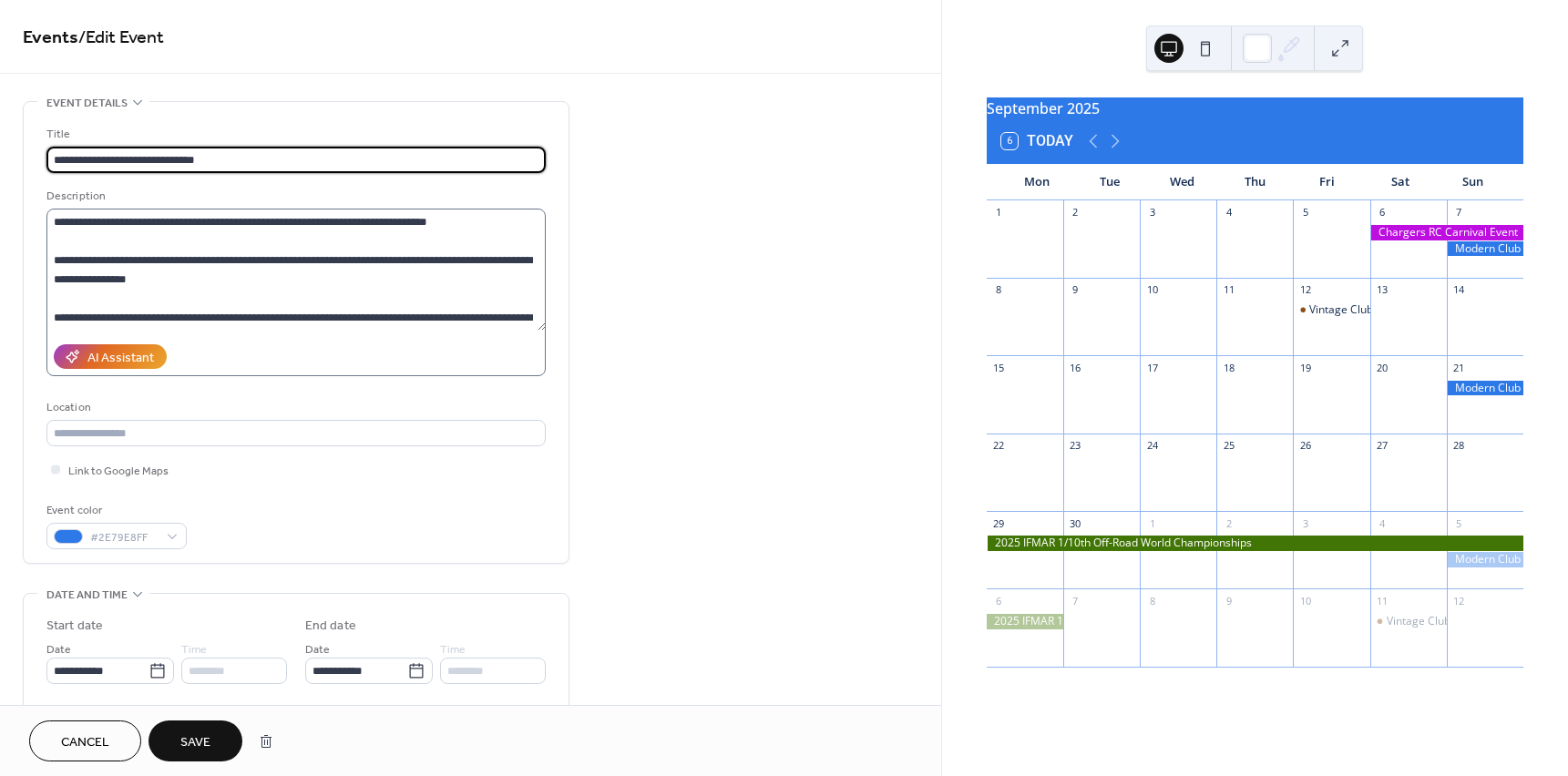 type on "**********" 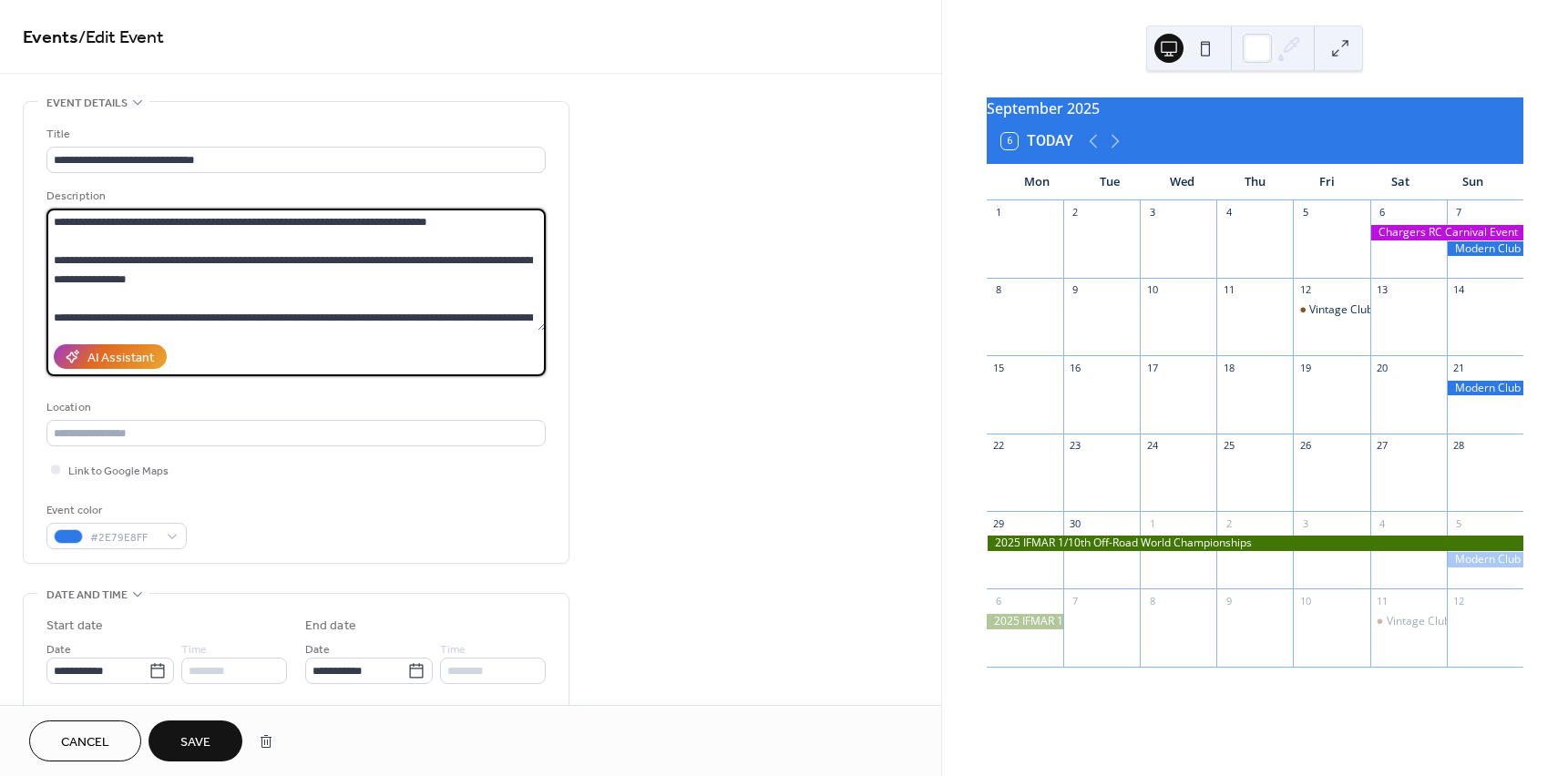 scroll, scrollTop: 57, scrollLeft: 0, axis: vertical 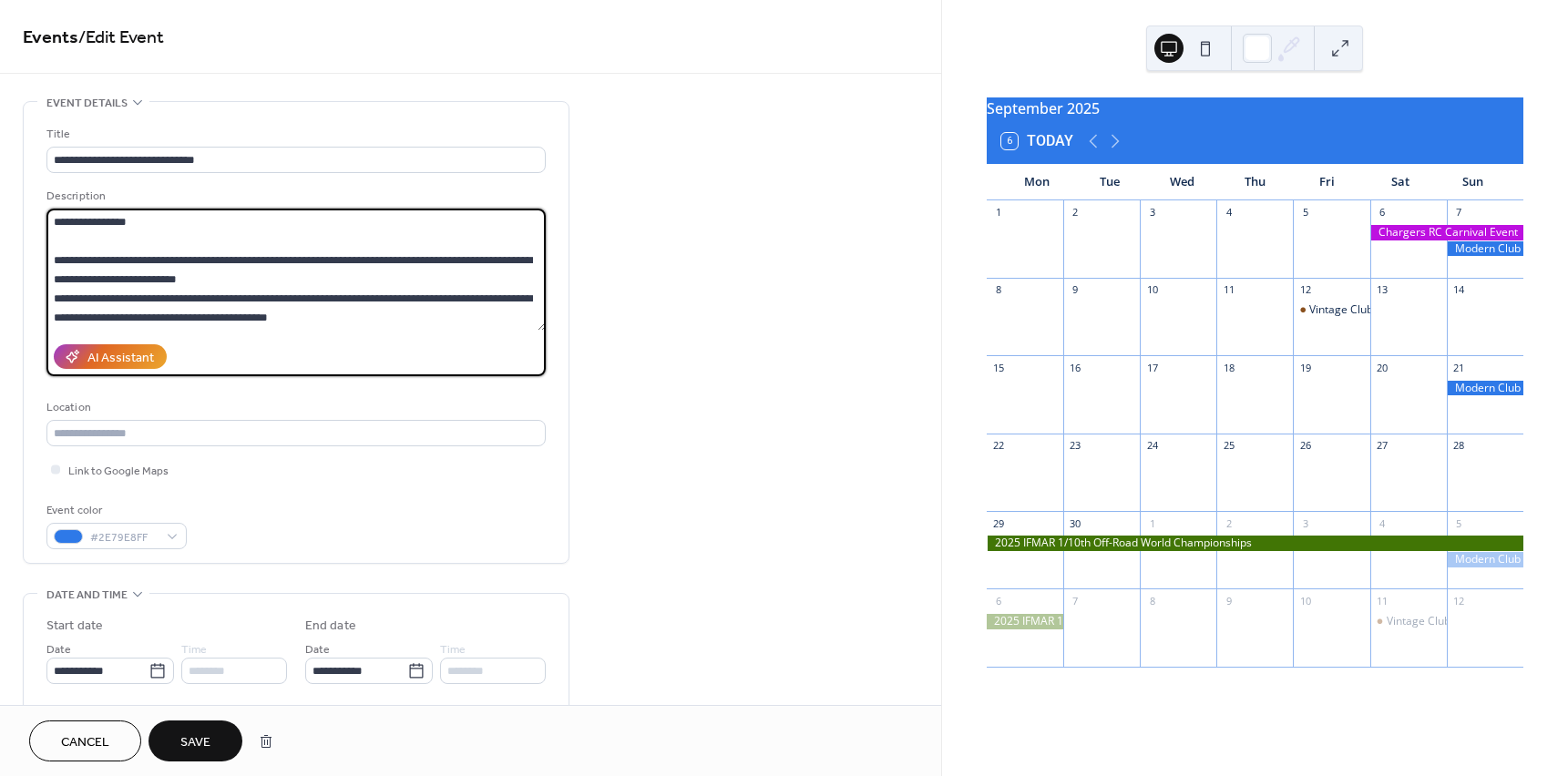 drag, startPoint x: 56, startPoint y: 221, endPoint x: 532, endPoint y: 327, distance: 487.6597 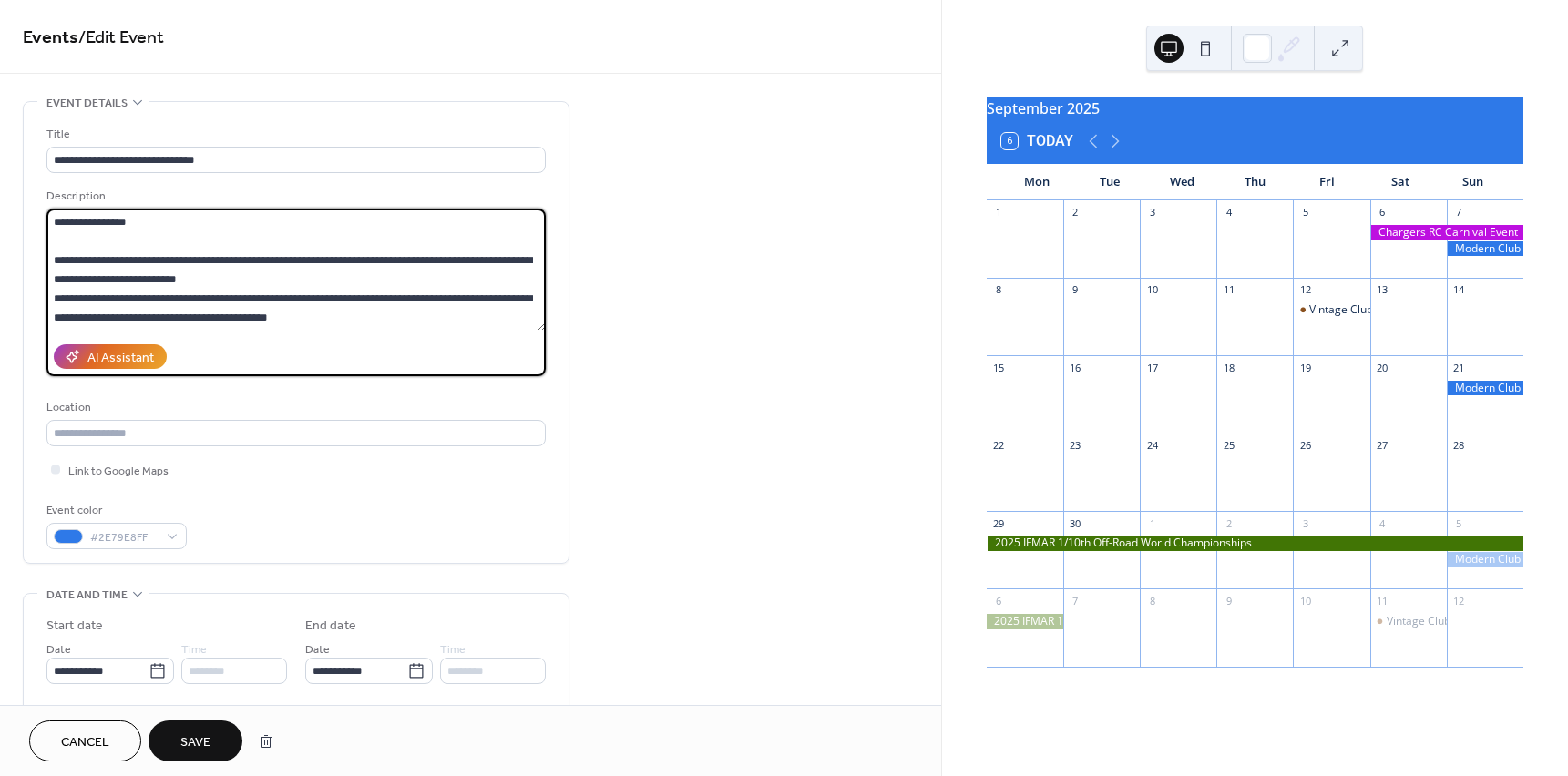 click on "**********" at bounding box center [296, 270] 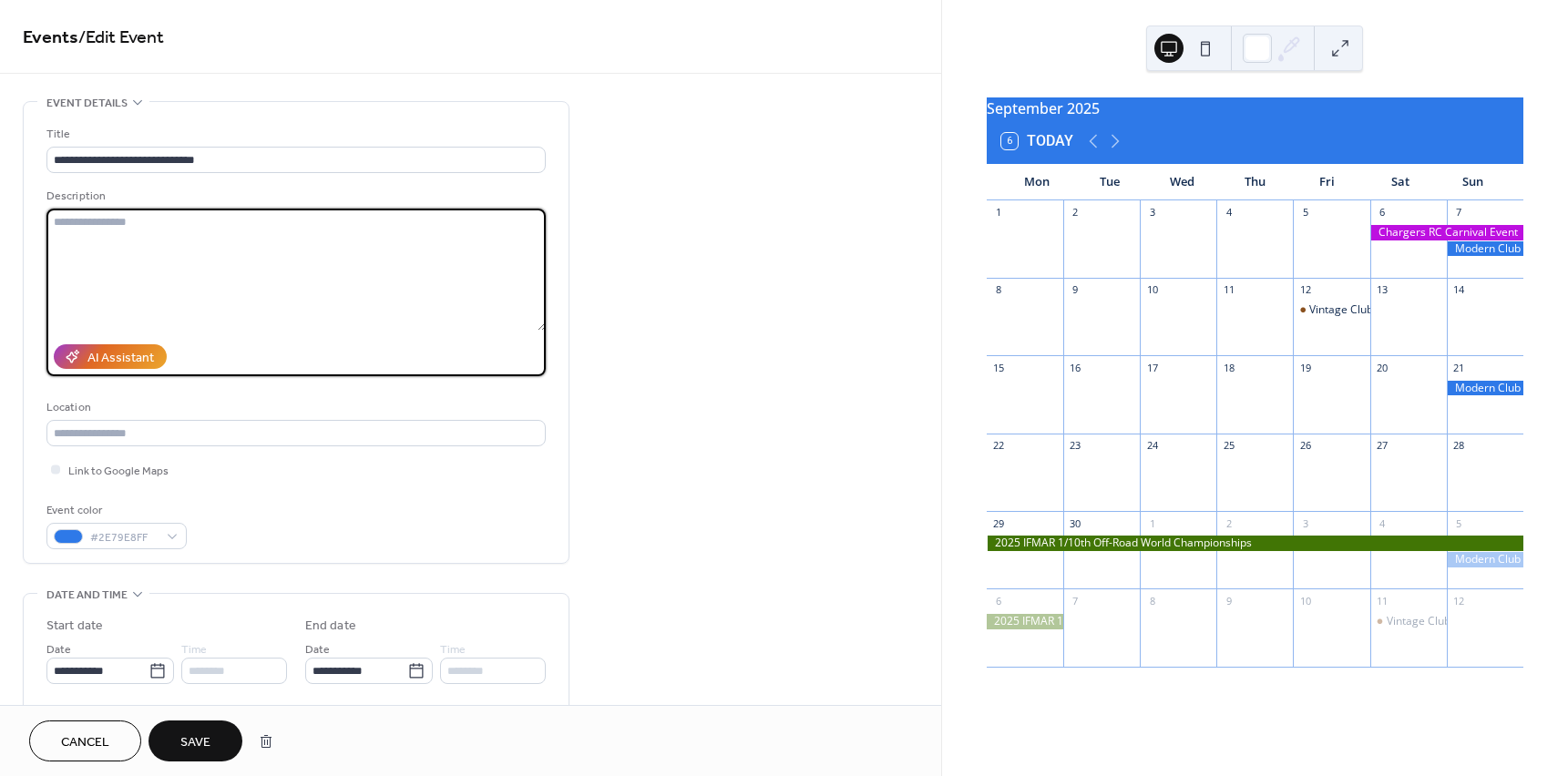 scroll, scrollTop: 0, scrollLeft: 0, axis: both 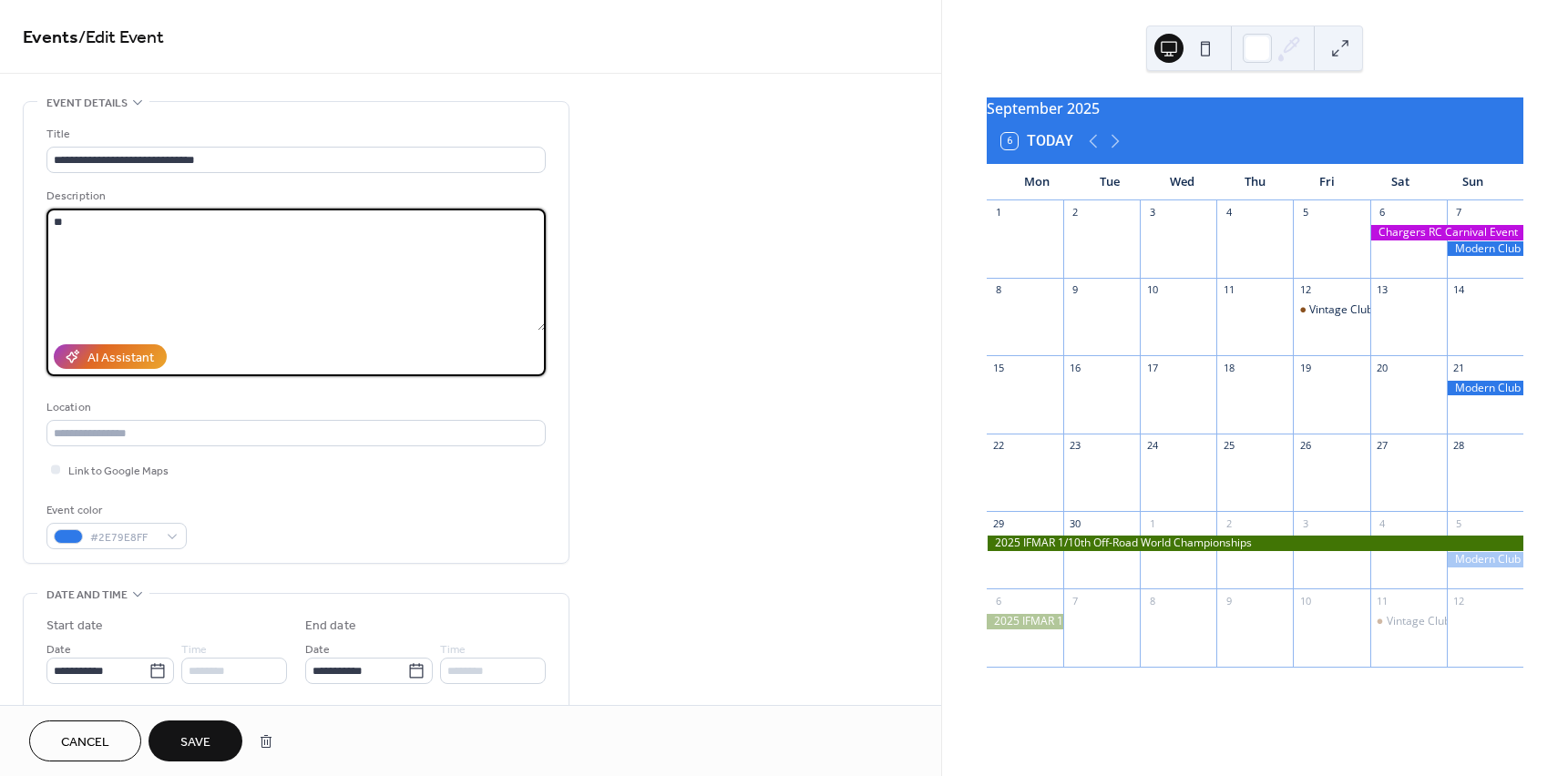 type on "*" 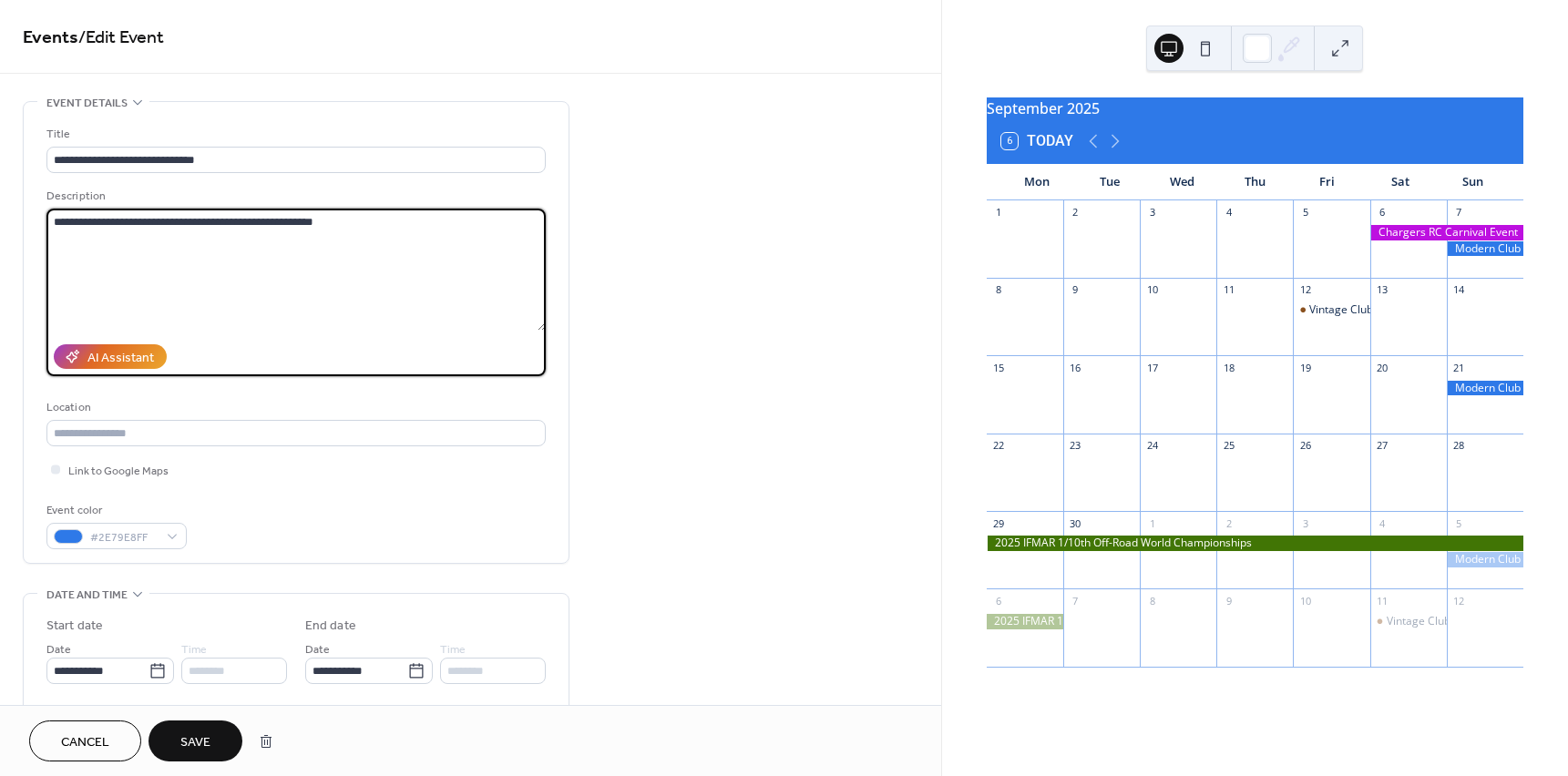 type on "**********" 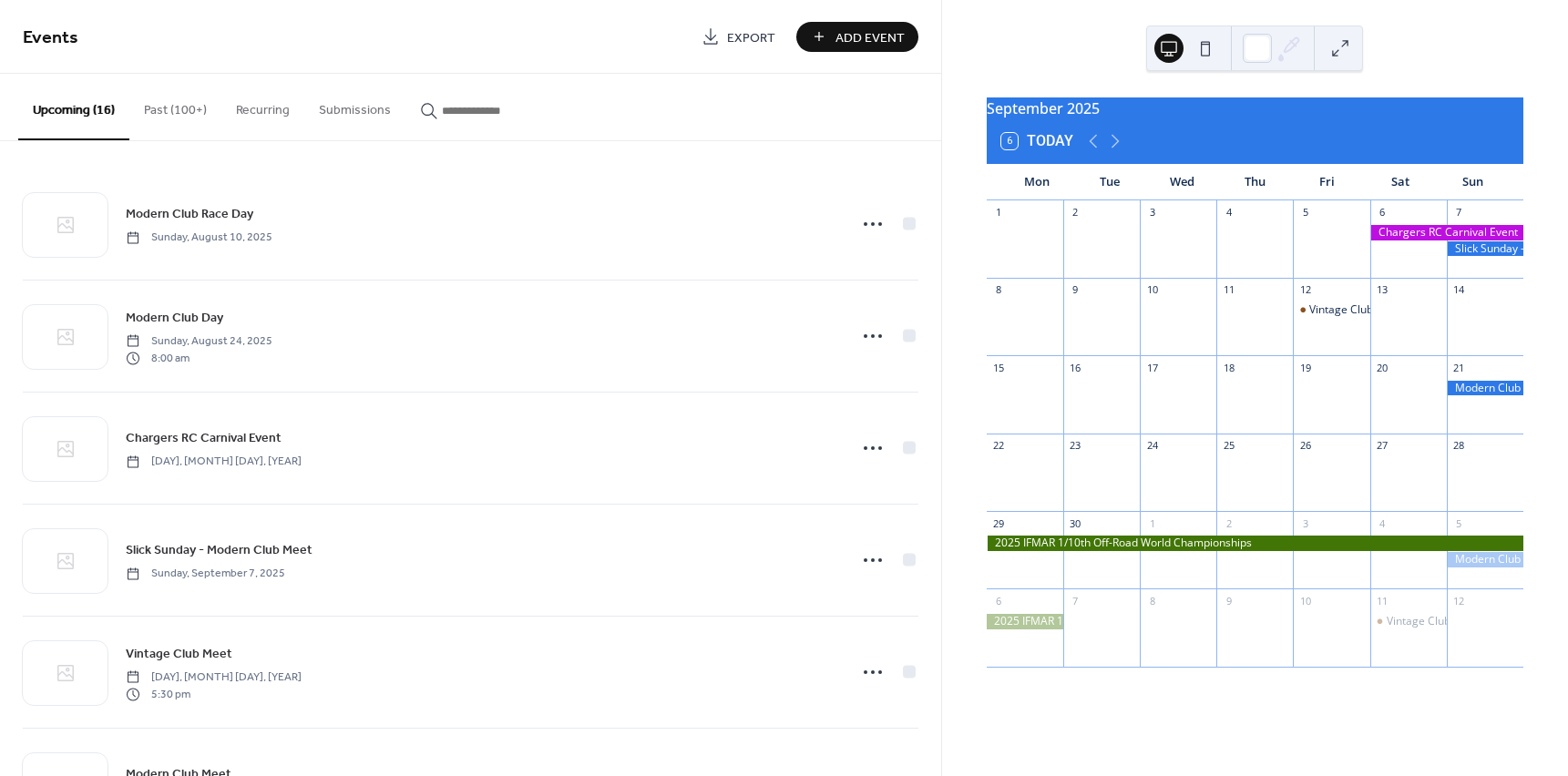 click at bounding box center [1485, 249] 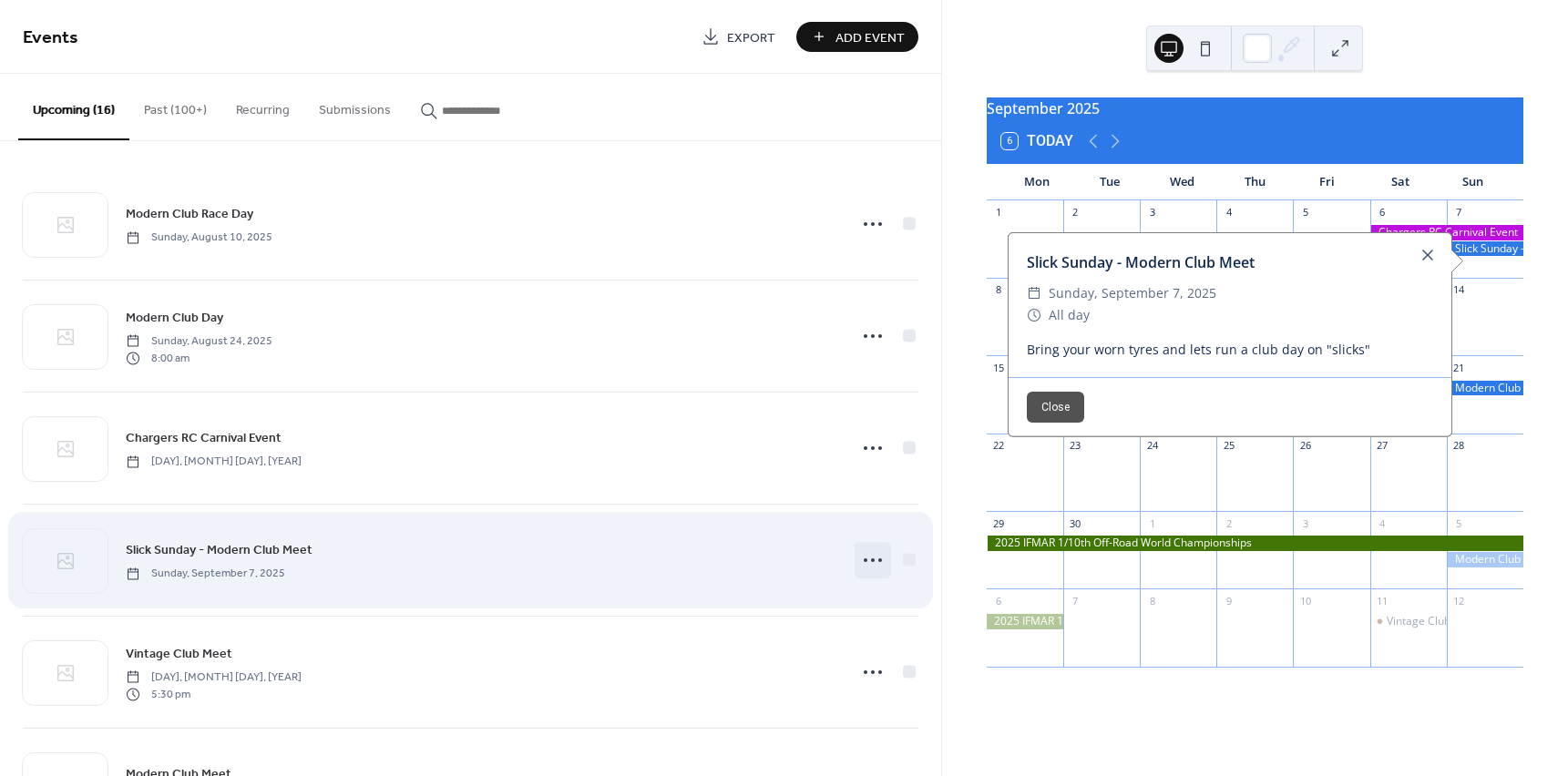 click 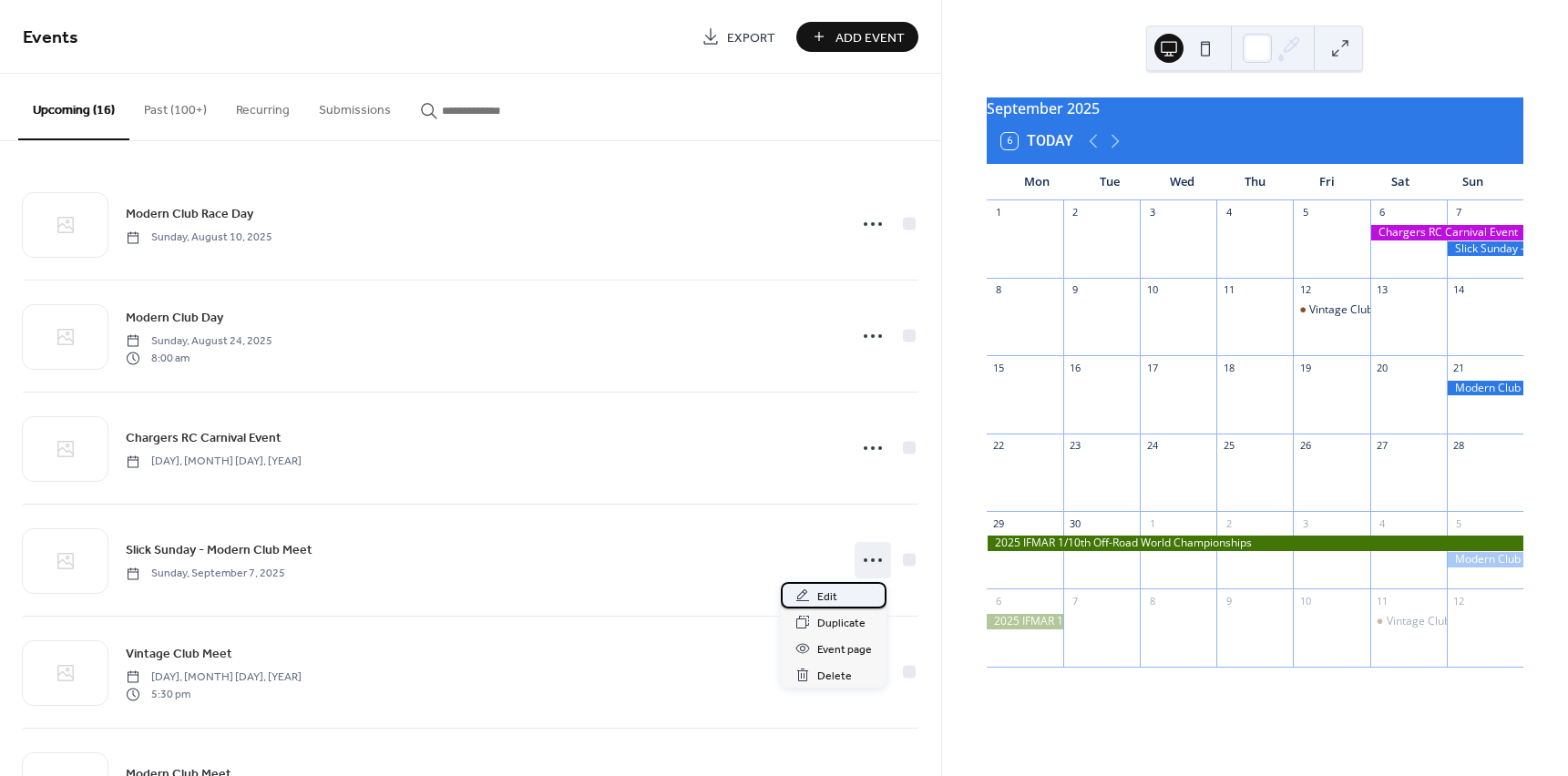click on "Edit" at bounding box center [834, 595] 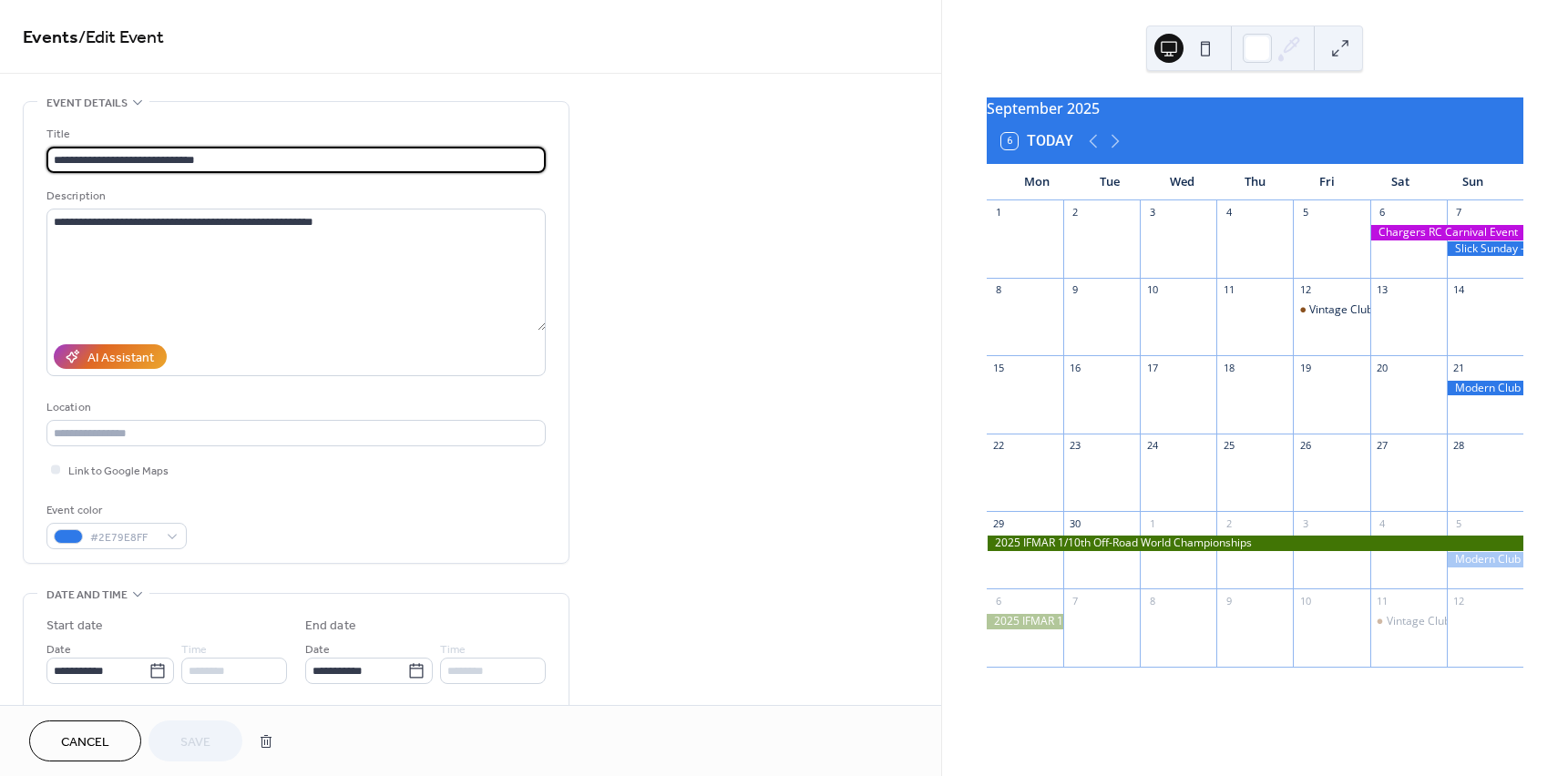 drag, startPoint x: 250, startPoint y: 156, endPoint x: 38, endPoint y: 159, distance: 212.02123 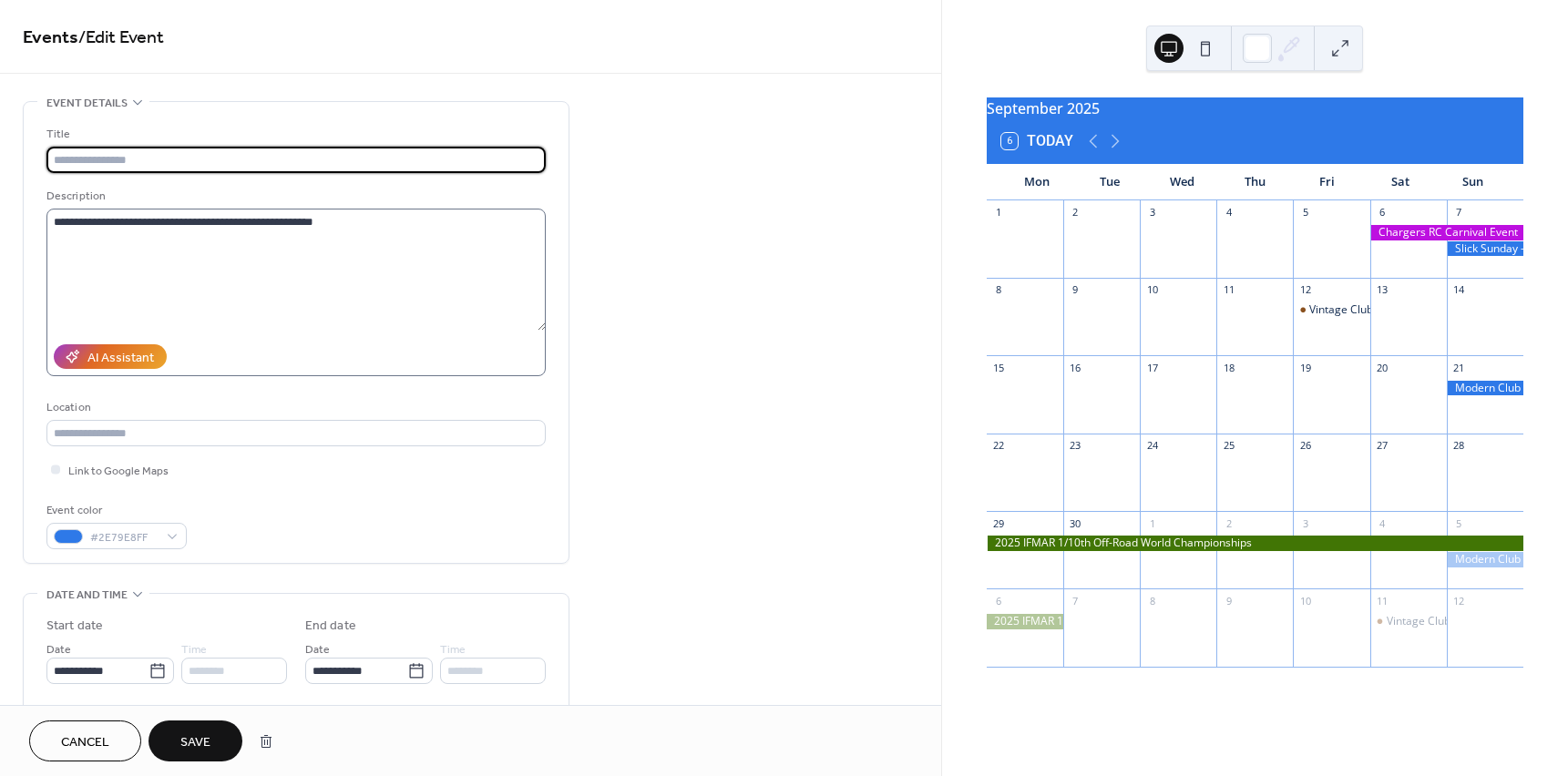 type 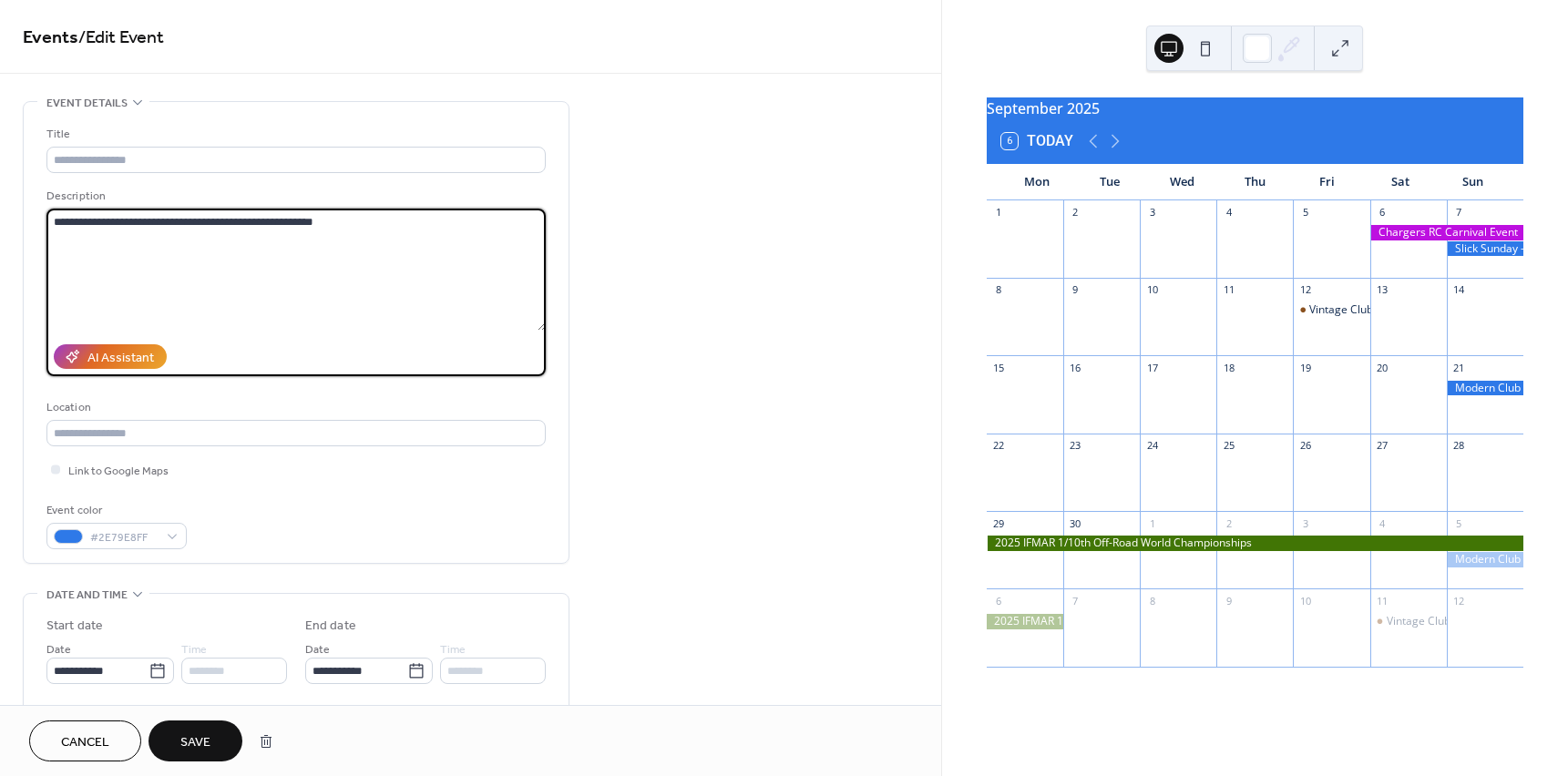 drag, startPoint x: 348, startPoint y: 225, endPoint x: -13, endPoint y: 219, distance: 361.04986 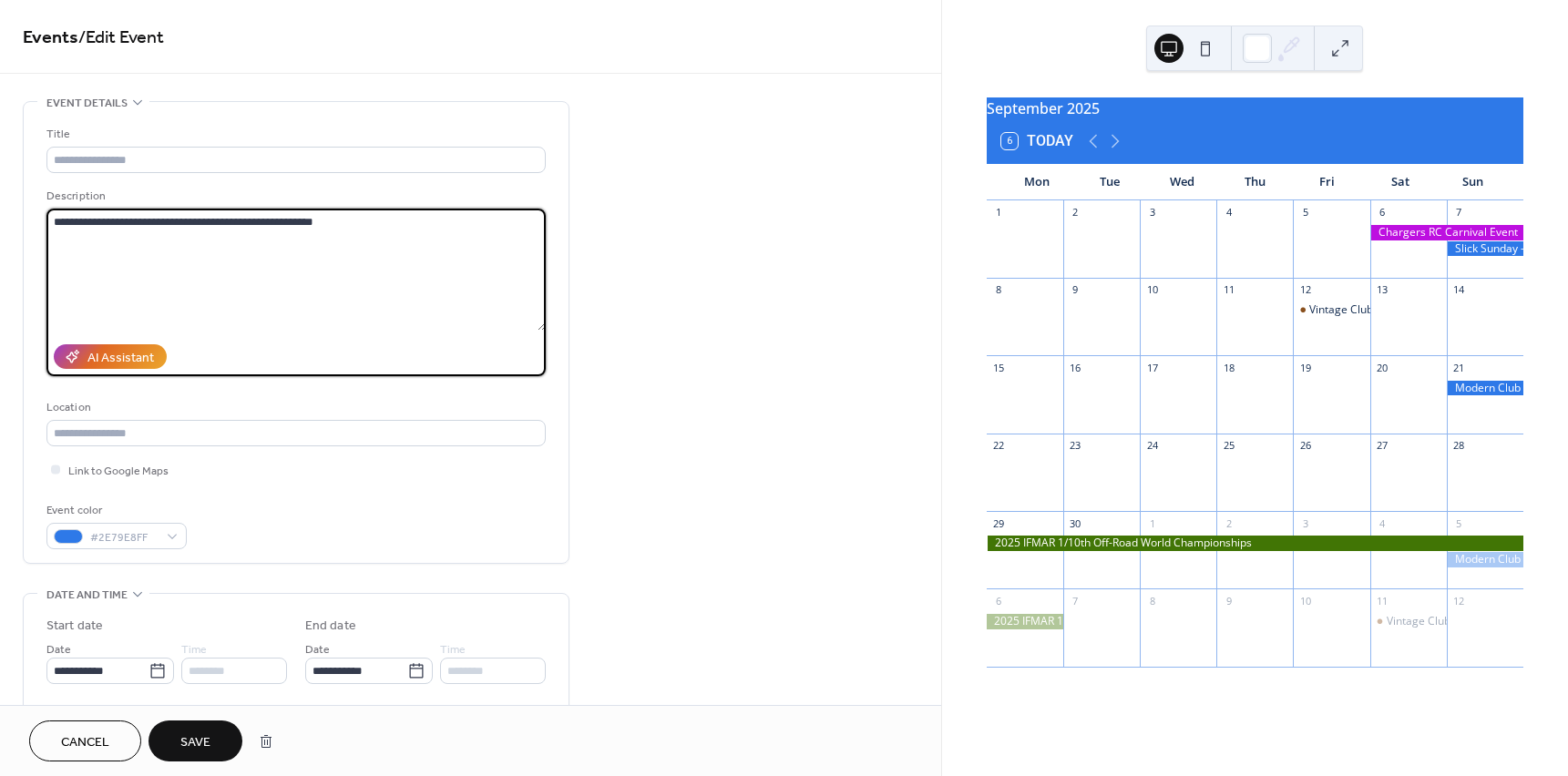 click on "**********" at bounding box center [784, 388] 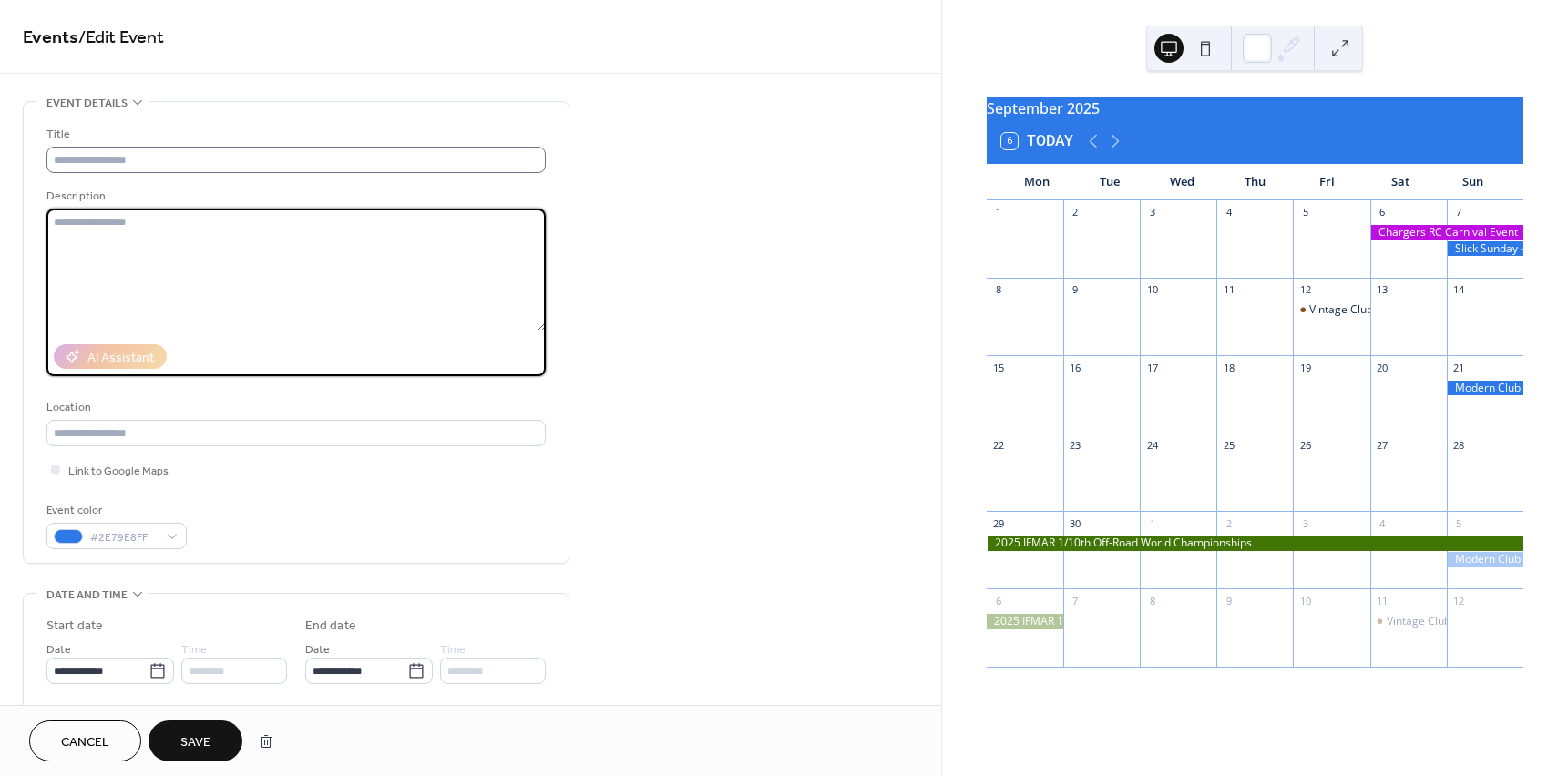type 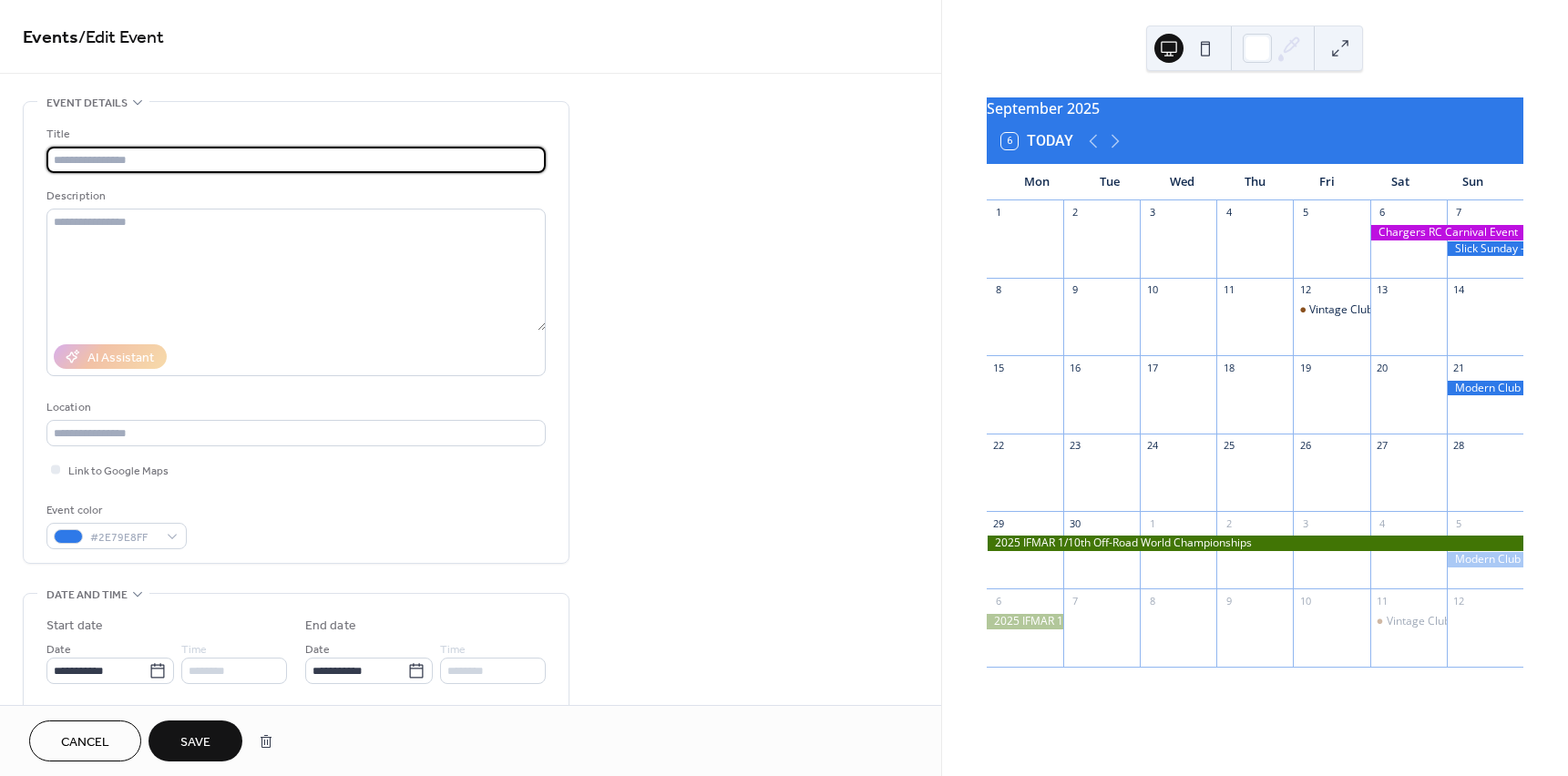click at bounding box center (296, 159) 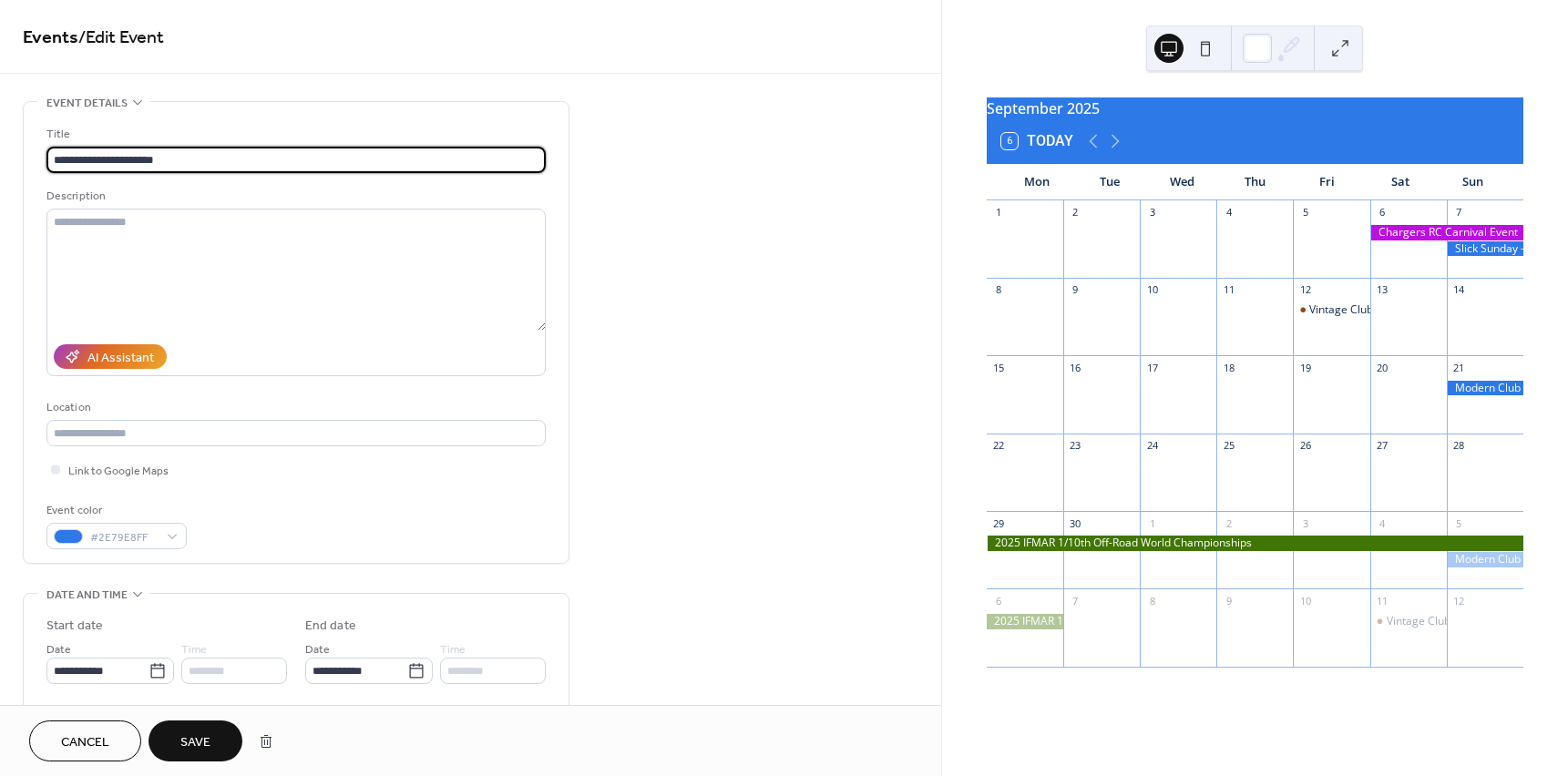 type on "**********" 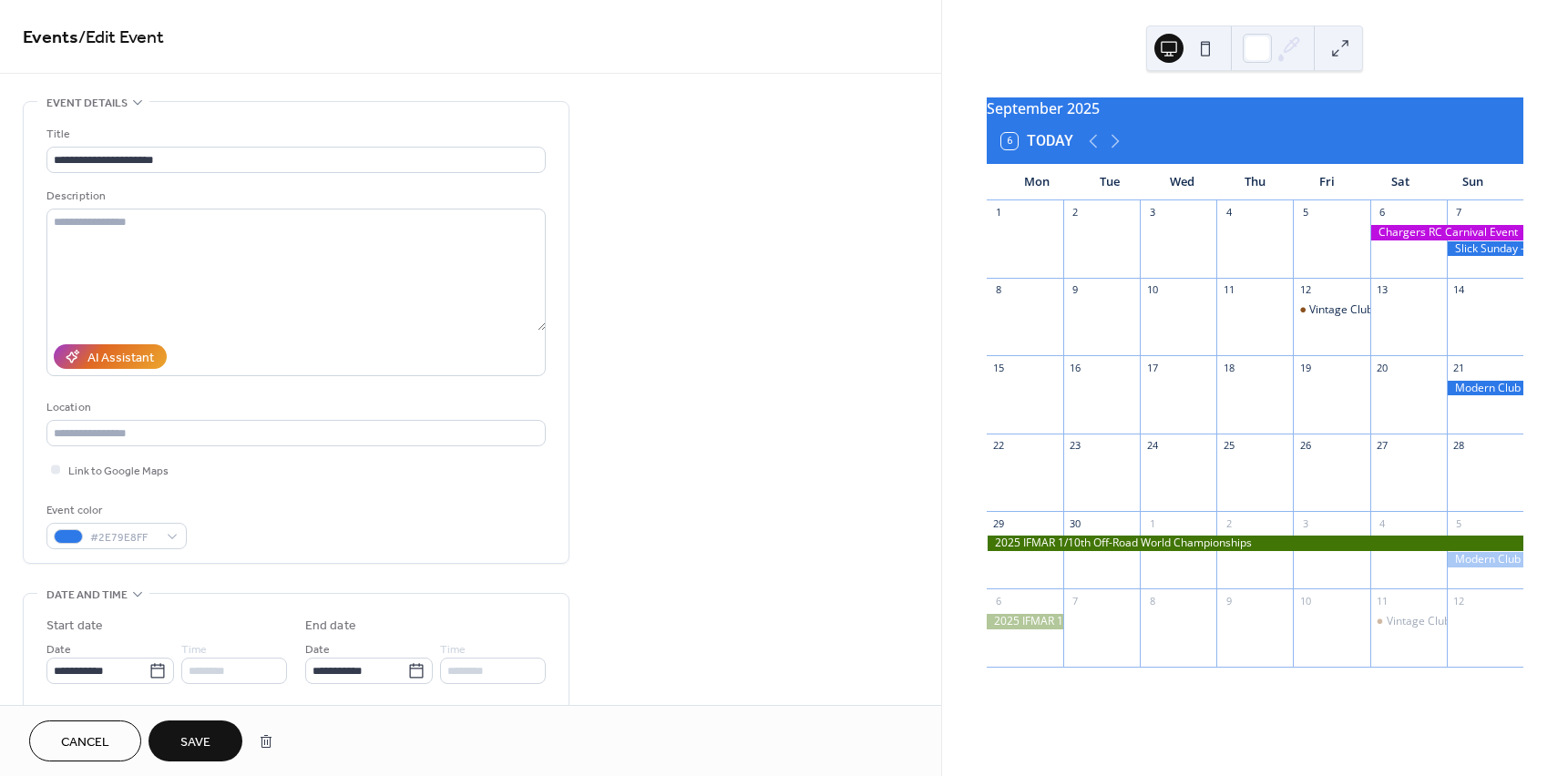 click on "Save" at bounding box center (195, 740) 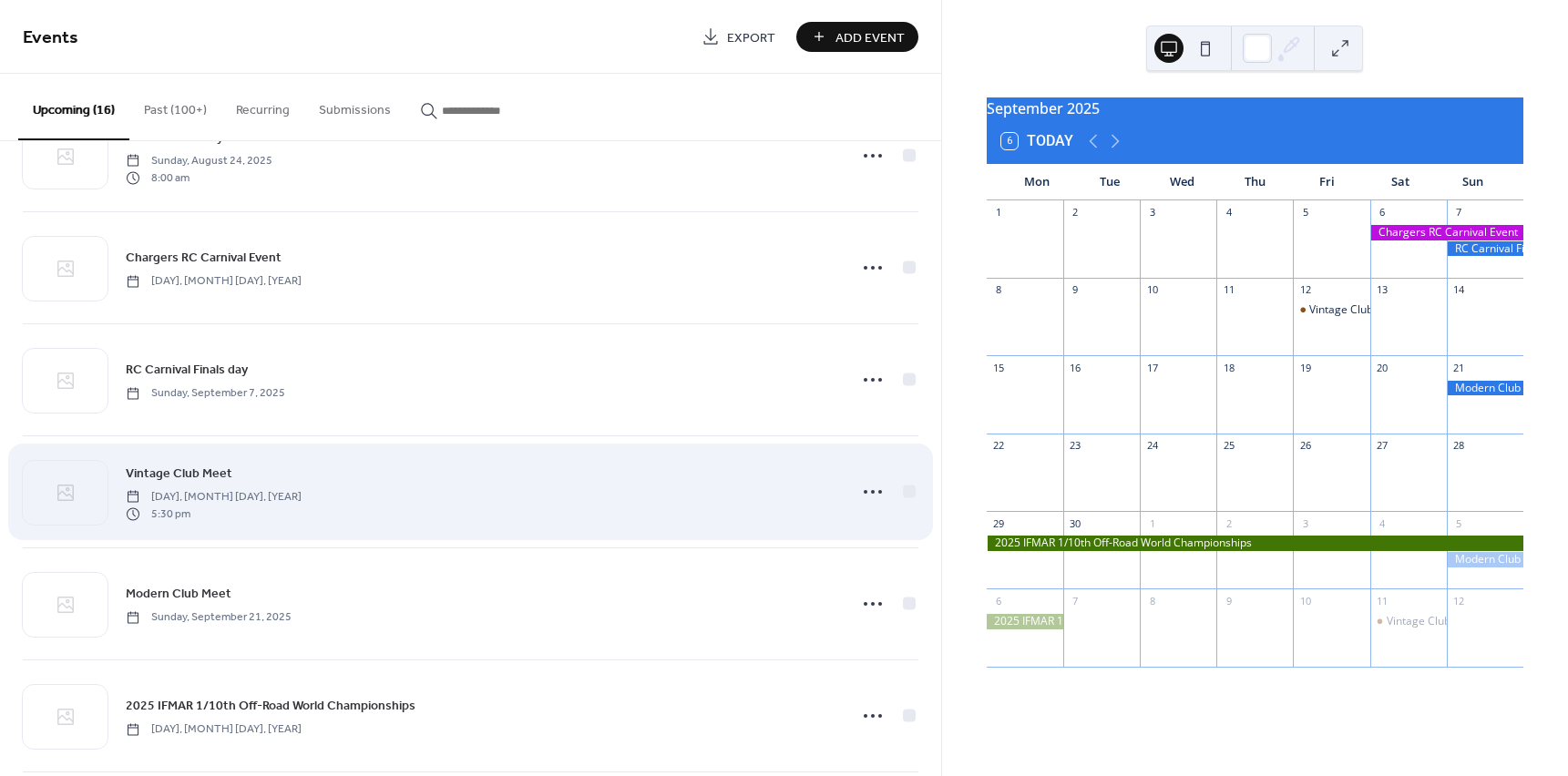scroll, scrollTop: 182, scrollLeft: 0, axis: vertical 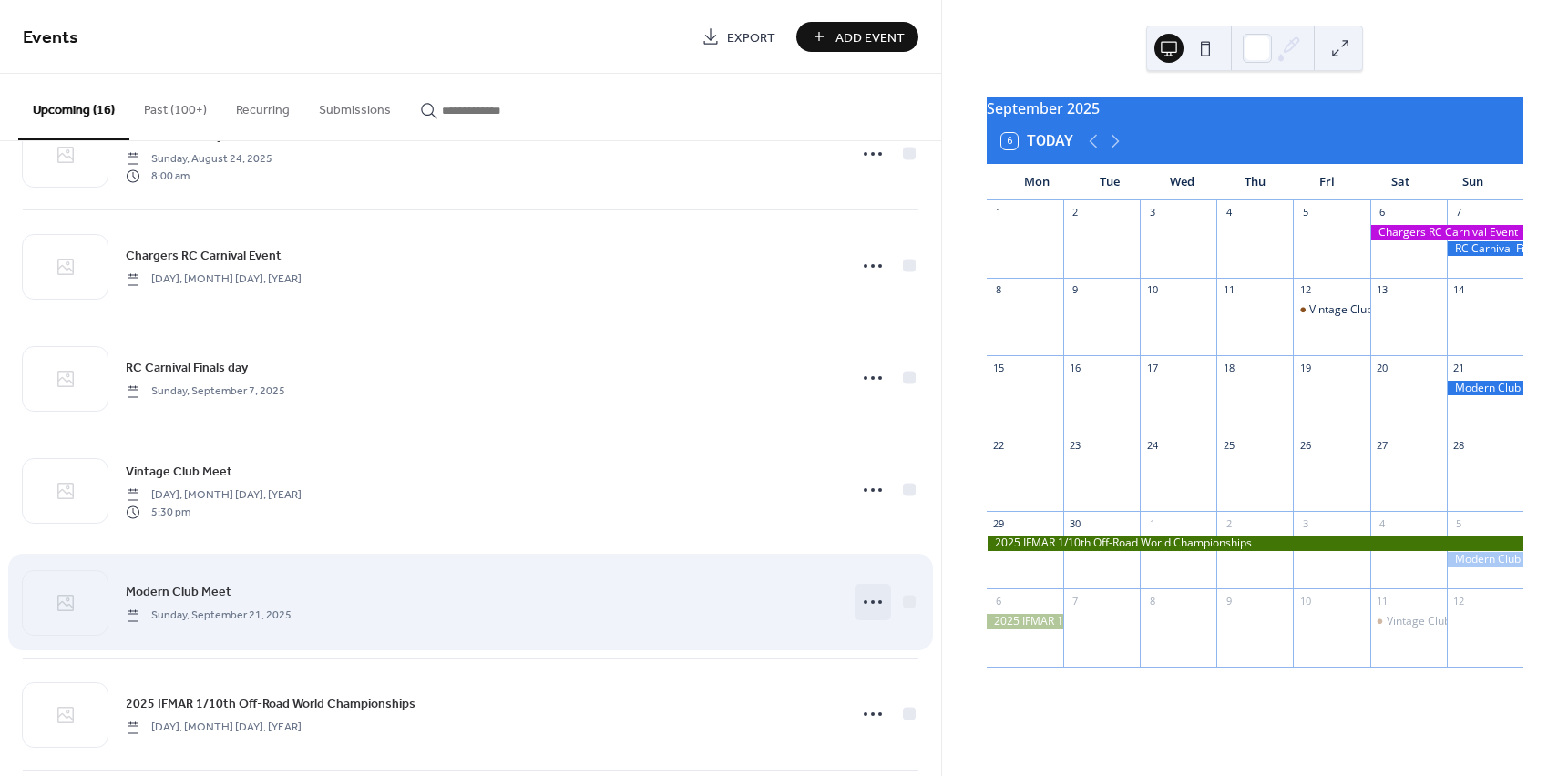 click 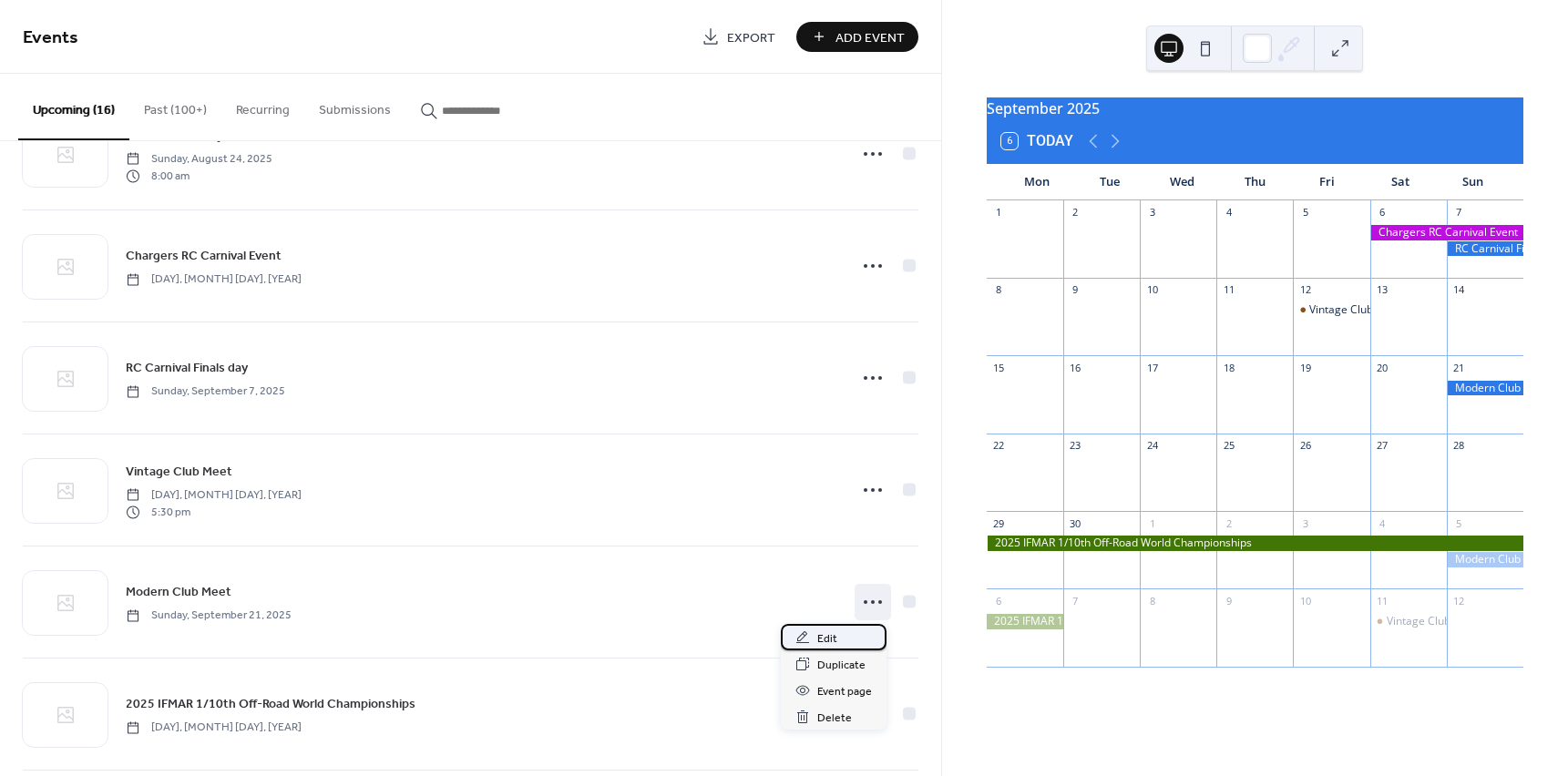 click on "Edit" at bounding box center [827, 638] 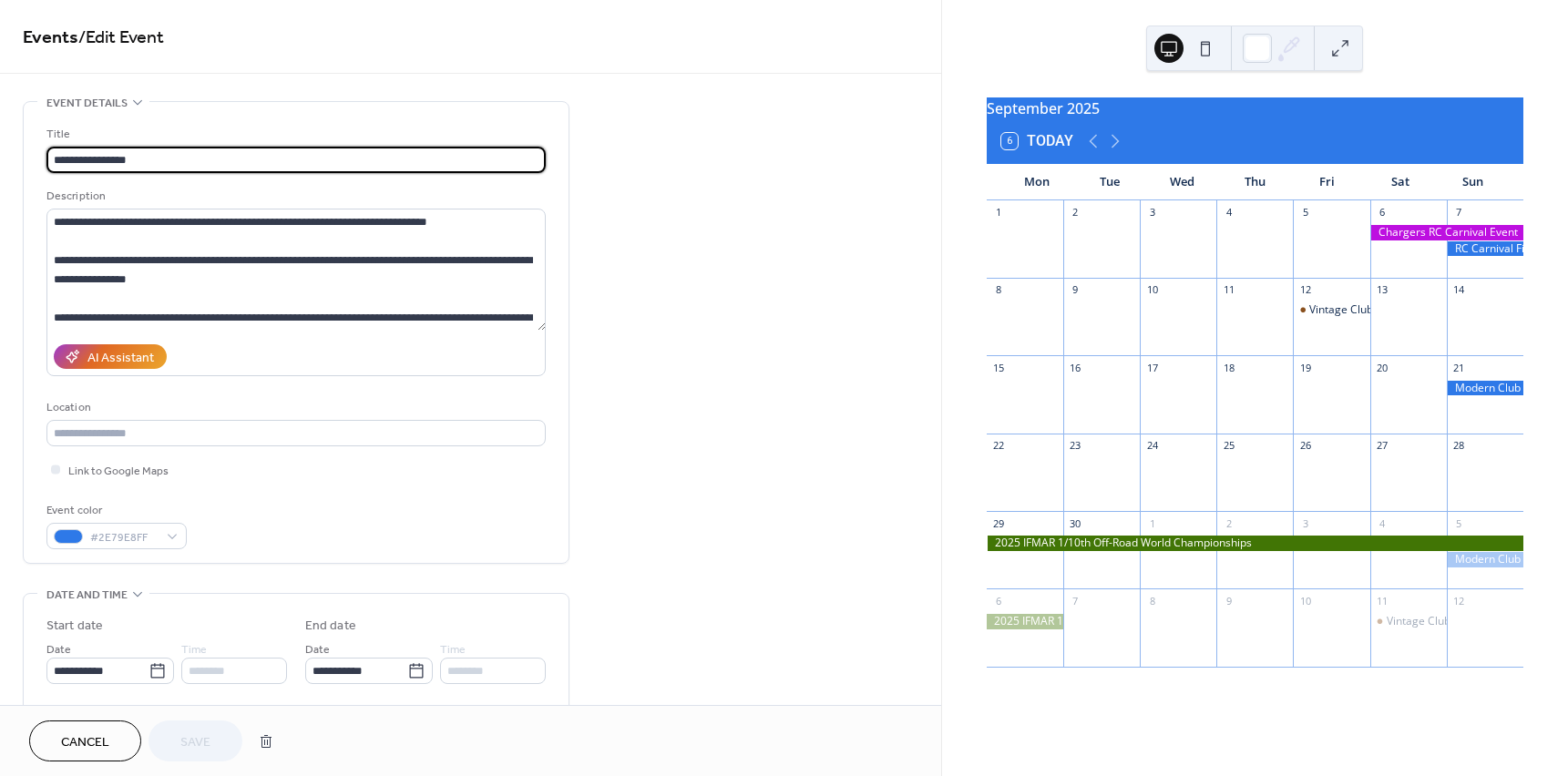 click at bounding box center (1485, 388) 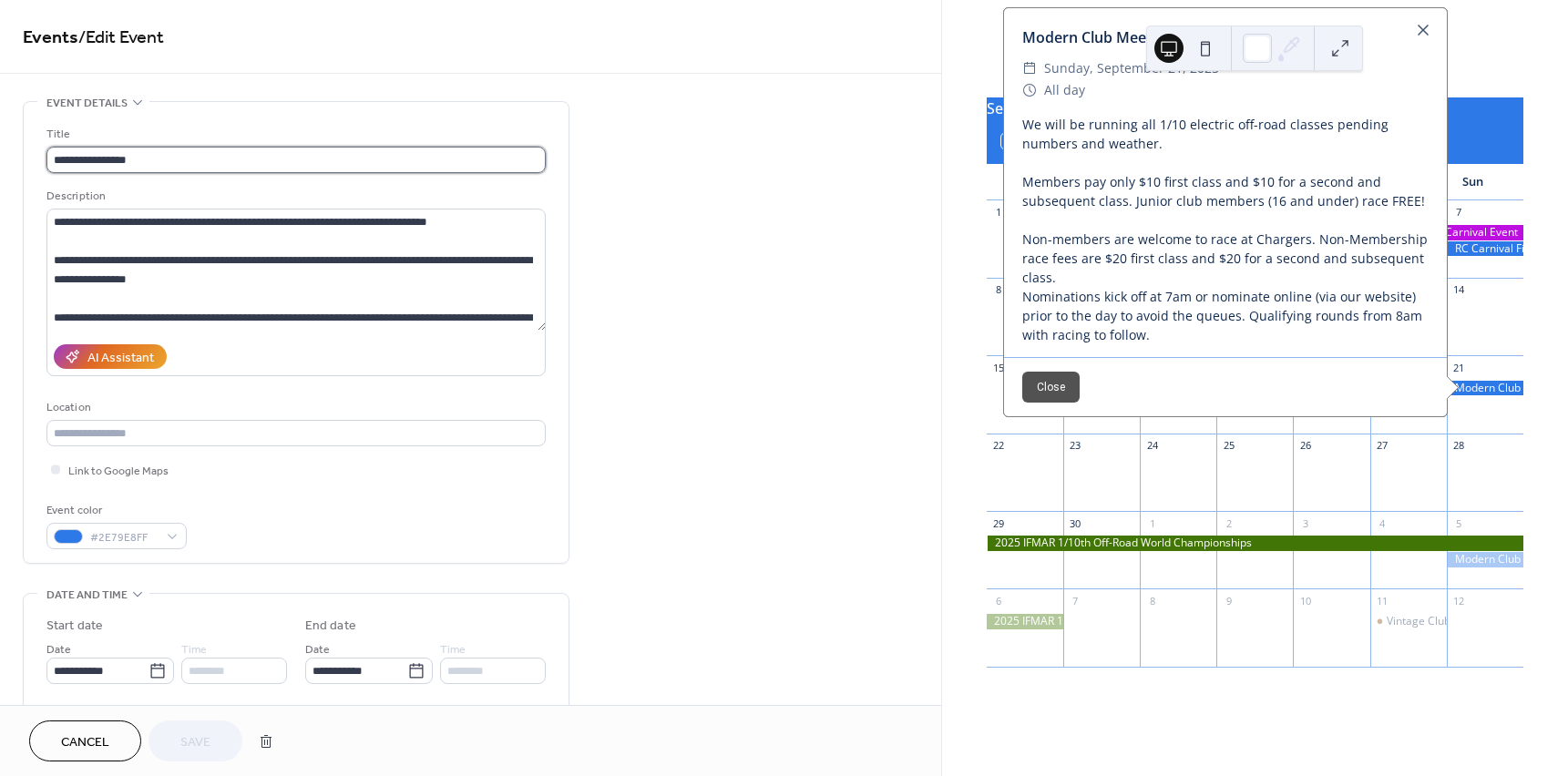 click on "**********" at bounding box center [296, 159] 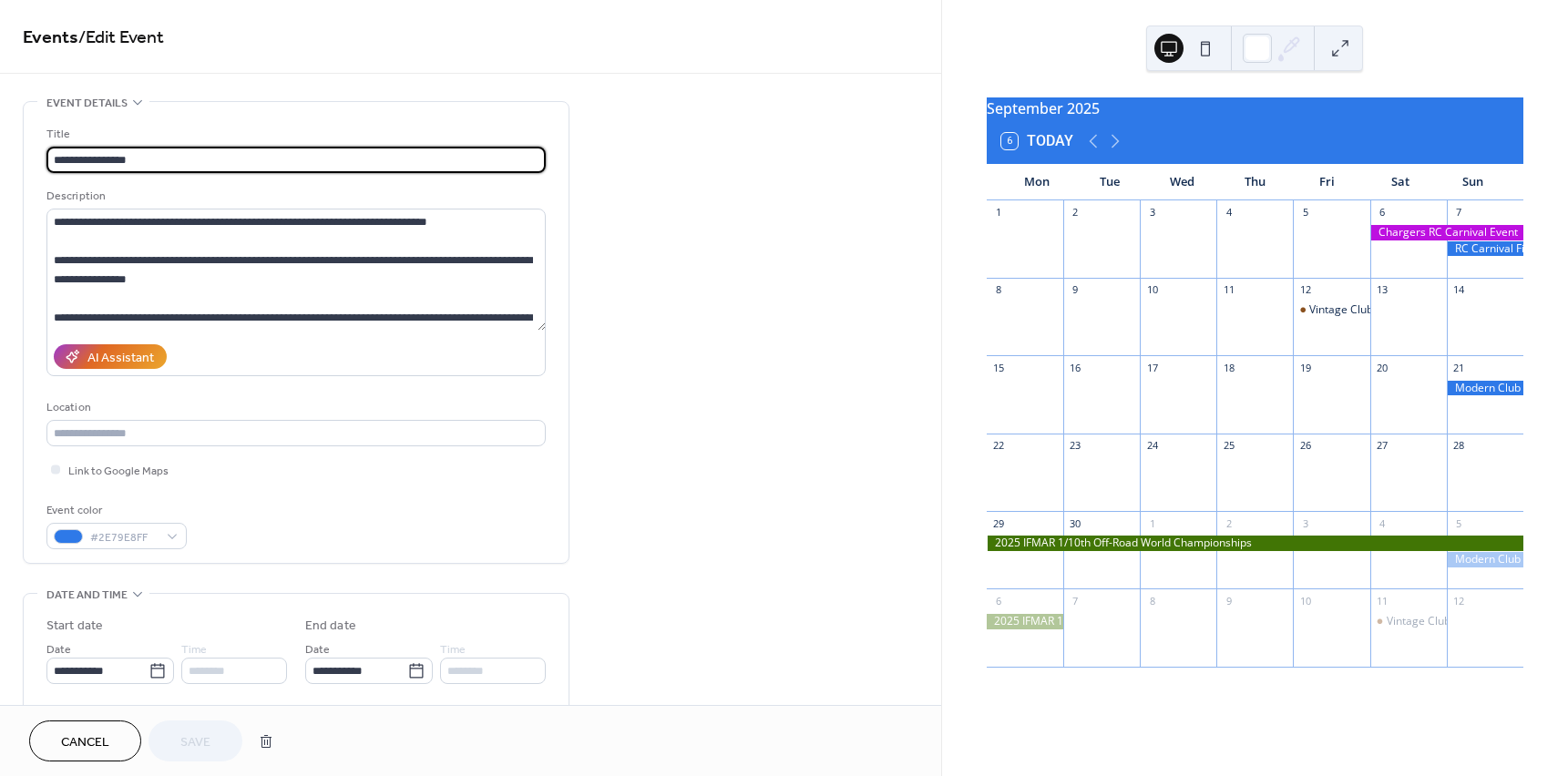 click on "**********" at bounding box center [296, 159] 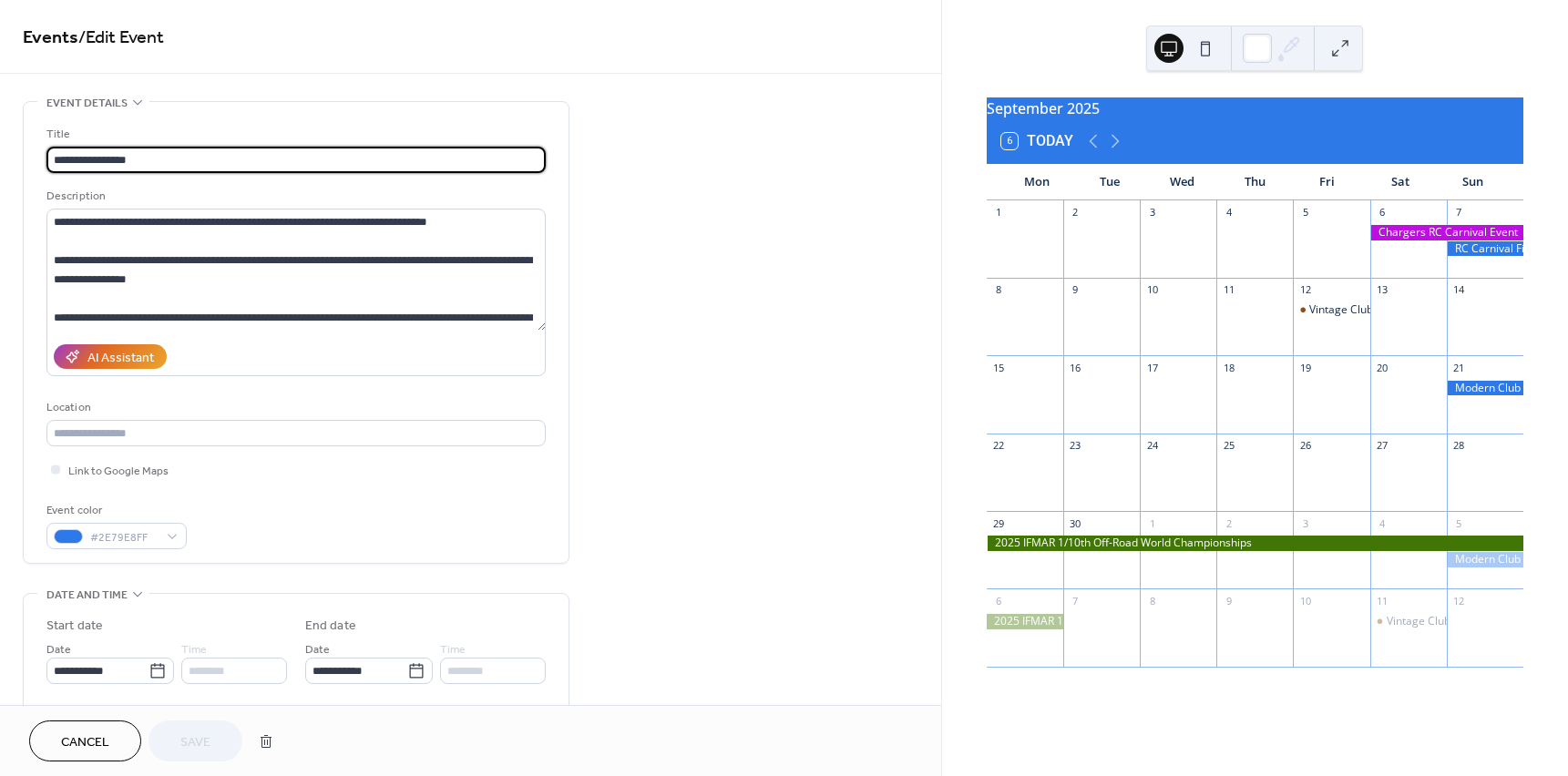 drag, startPoint x: 274, startPoint y: 161, endPoint x: 37, endPoint y: 171, distance: 237.21088 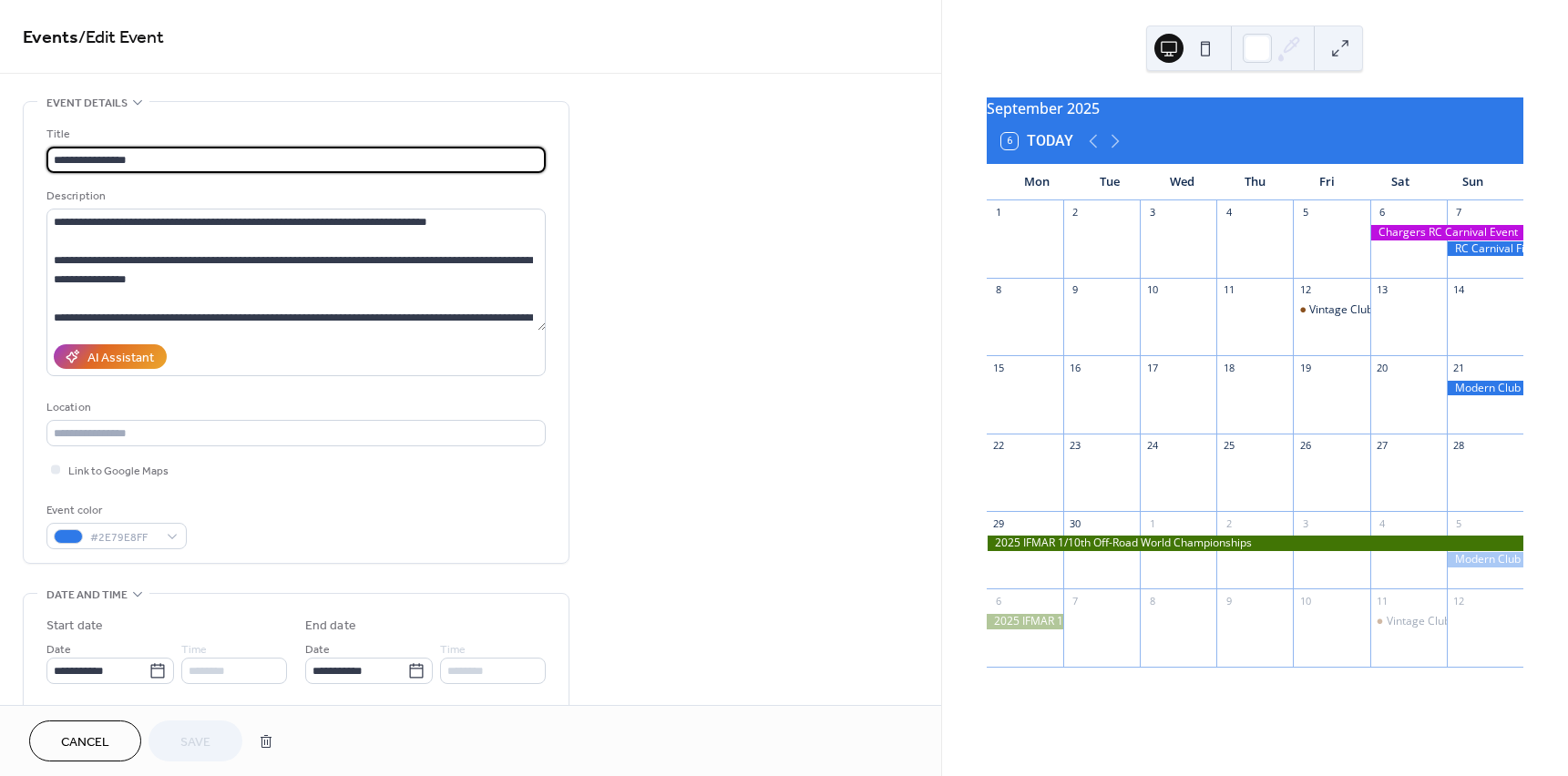 click on "**********" at bounding box center [296, 332] 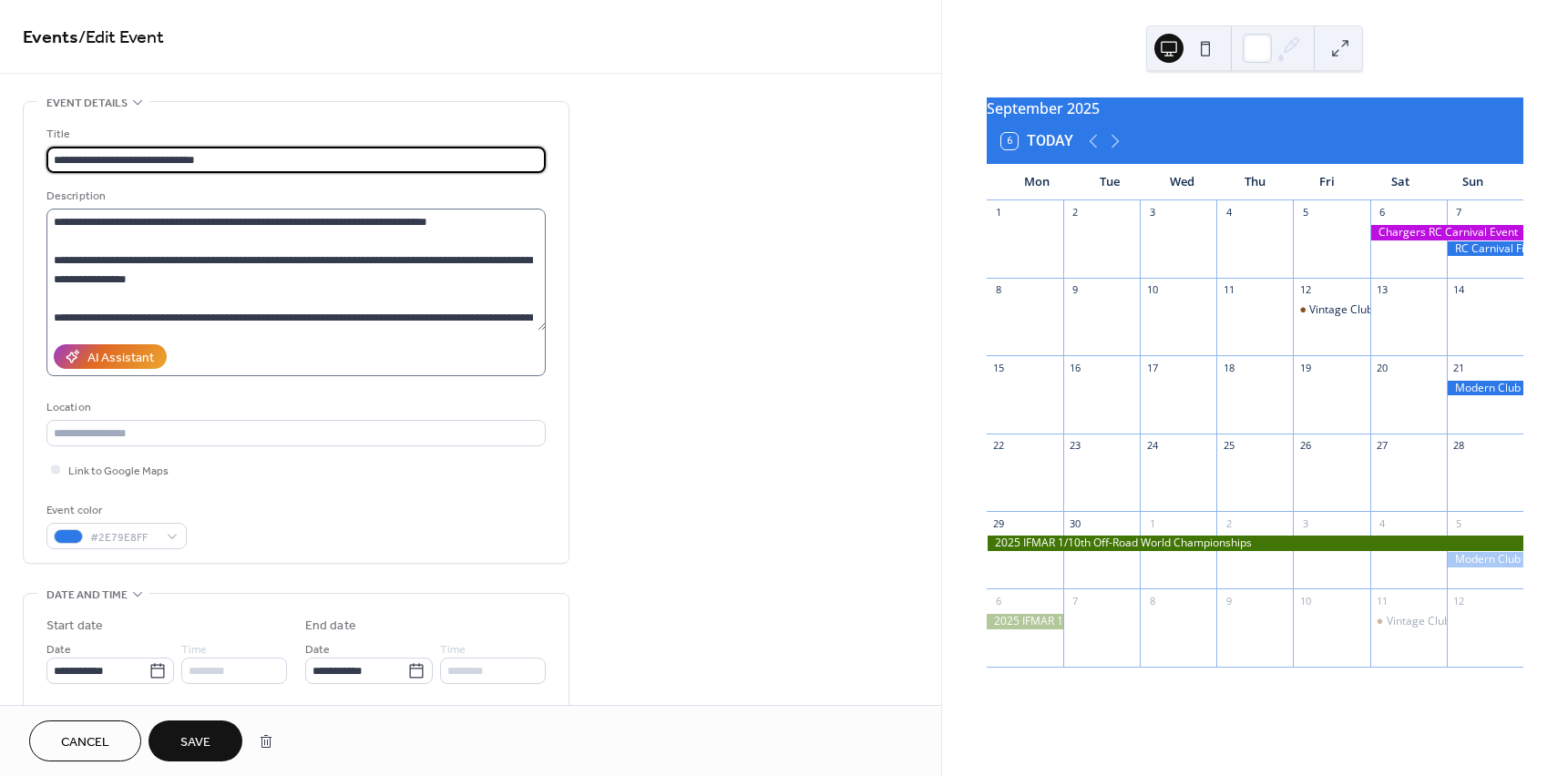 type on "**********" 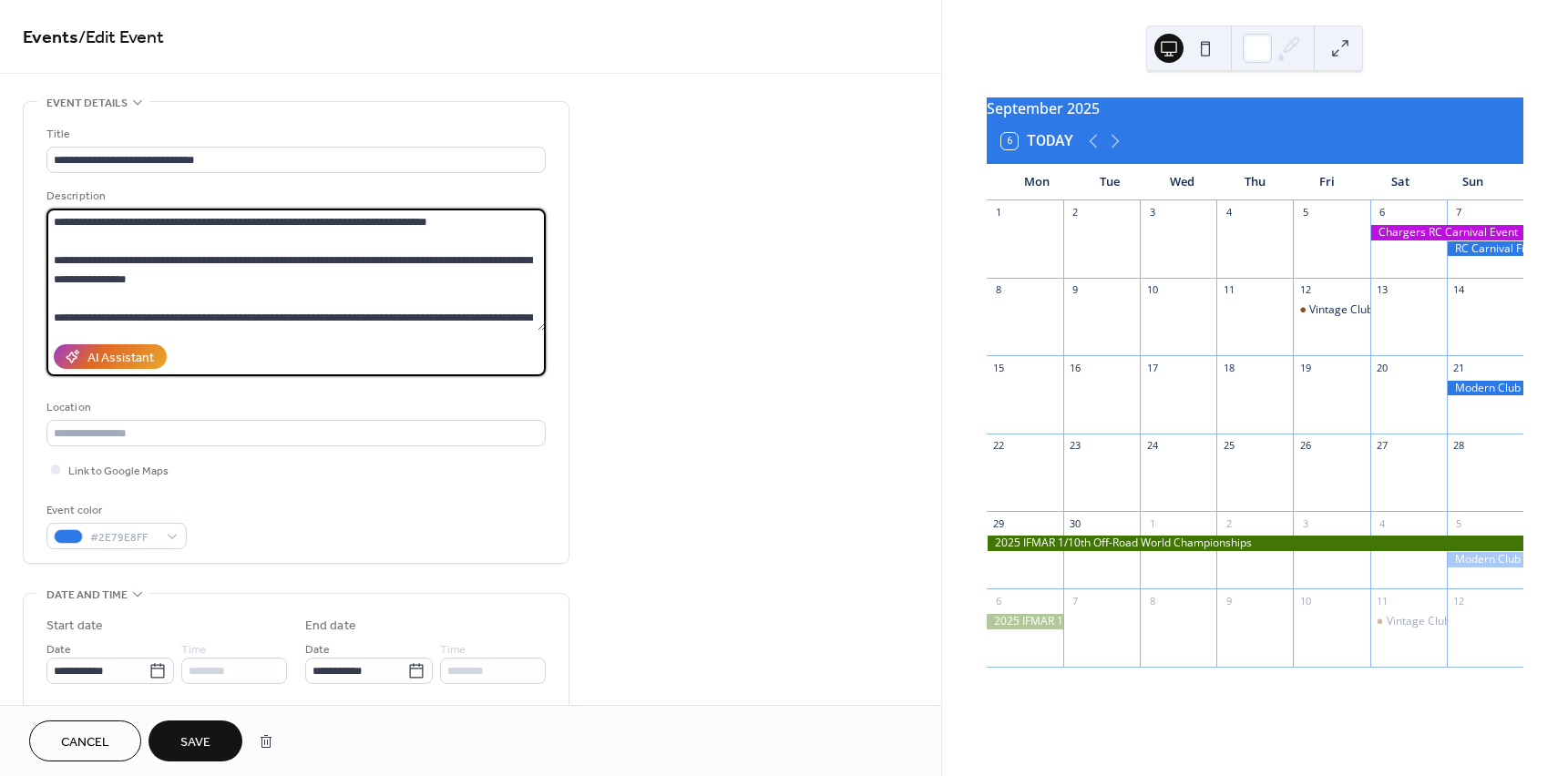scroll, scrollTop: 57, scrollLeft: 0, axis: vertical 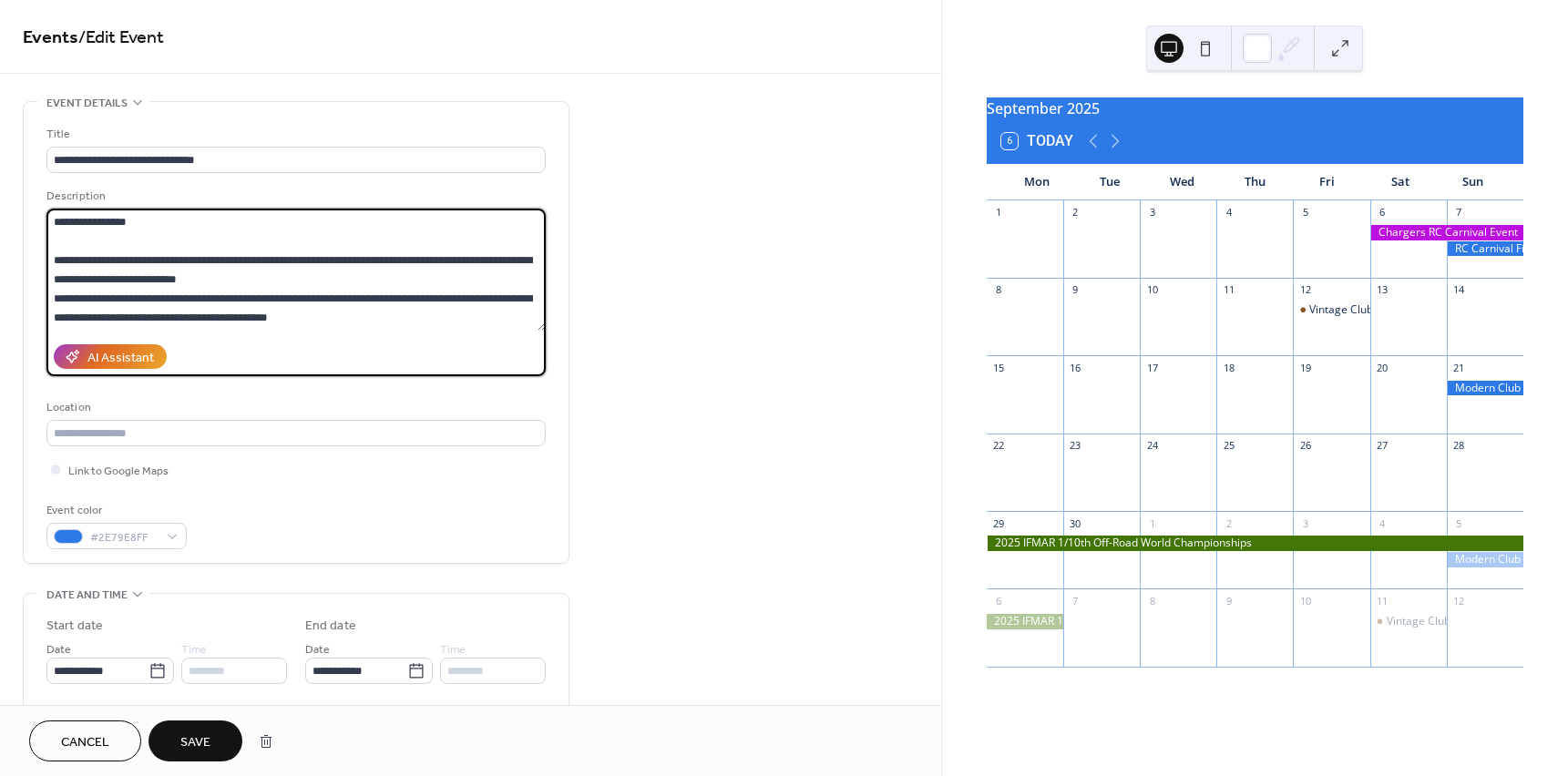 drag, startPoint x: 143, startPoint y: 240, endPoint x: 563, endPoint y: 335, distance: 430.61003 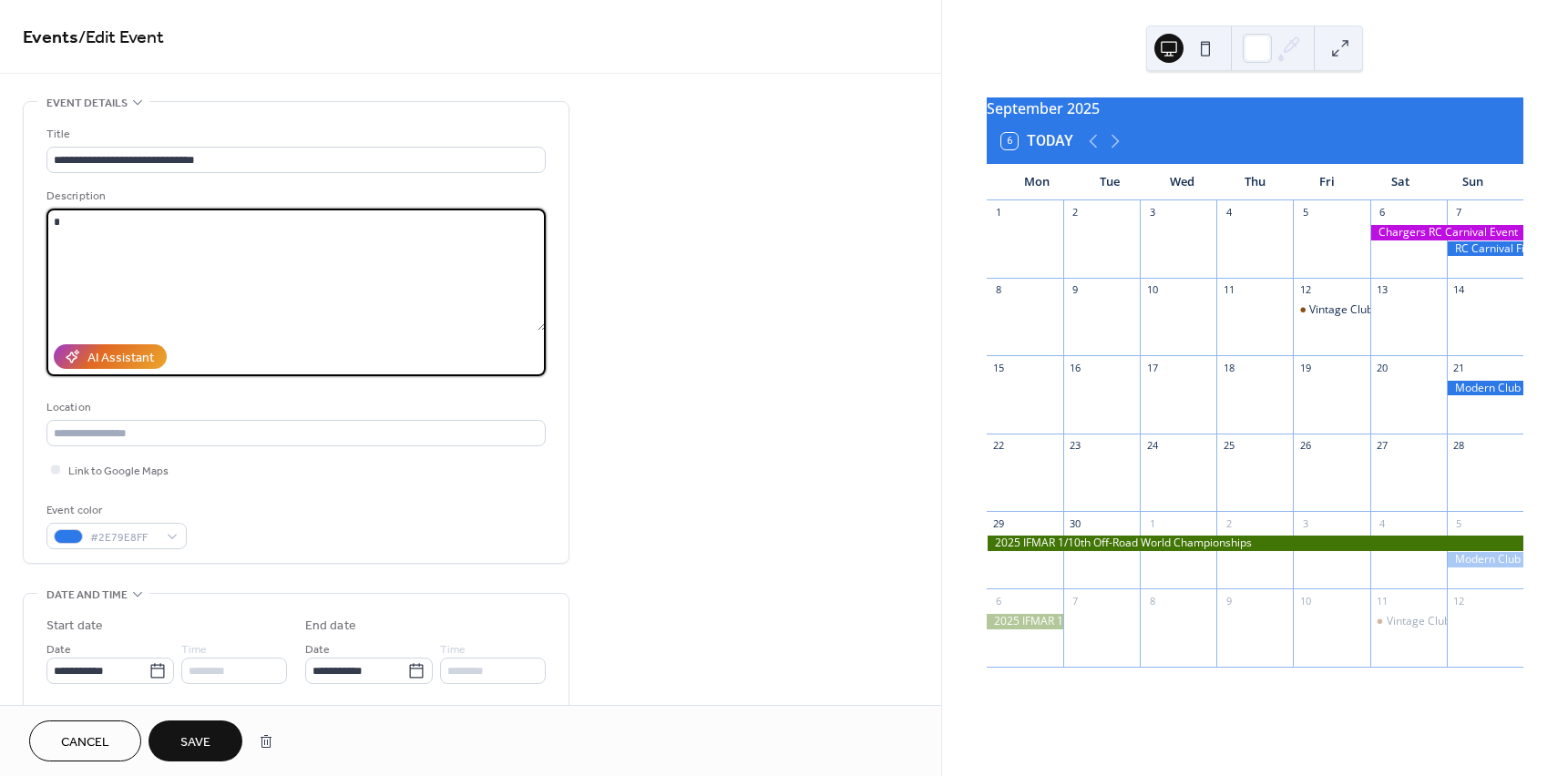 scroll, scrollTop: 0, scrollLeft: 0, axis: both 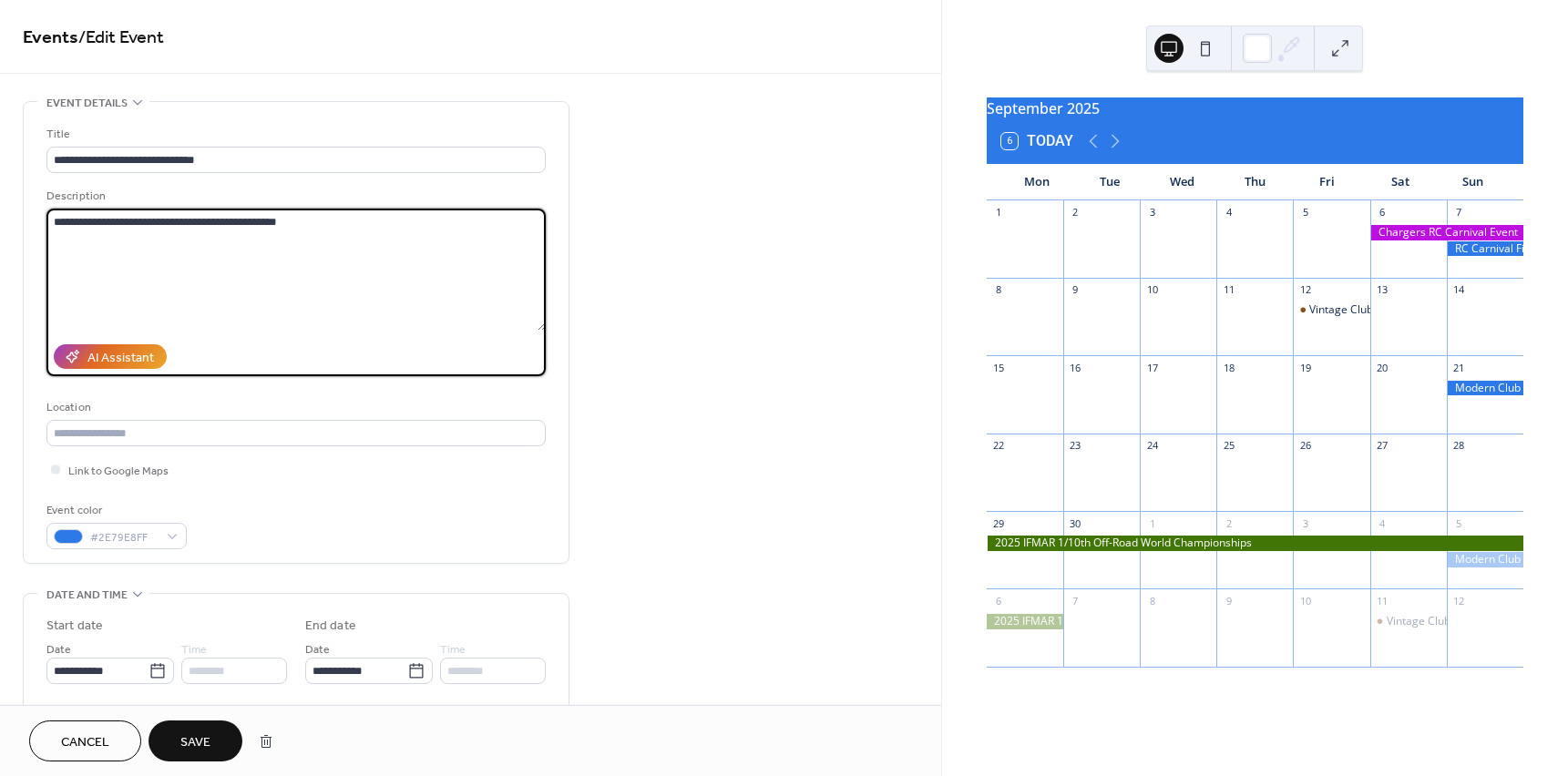 type on "**********" 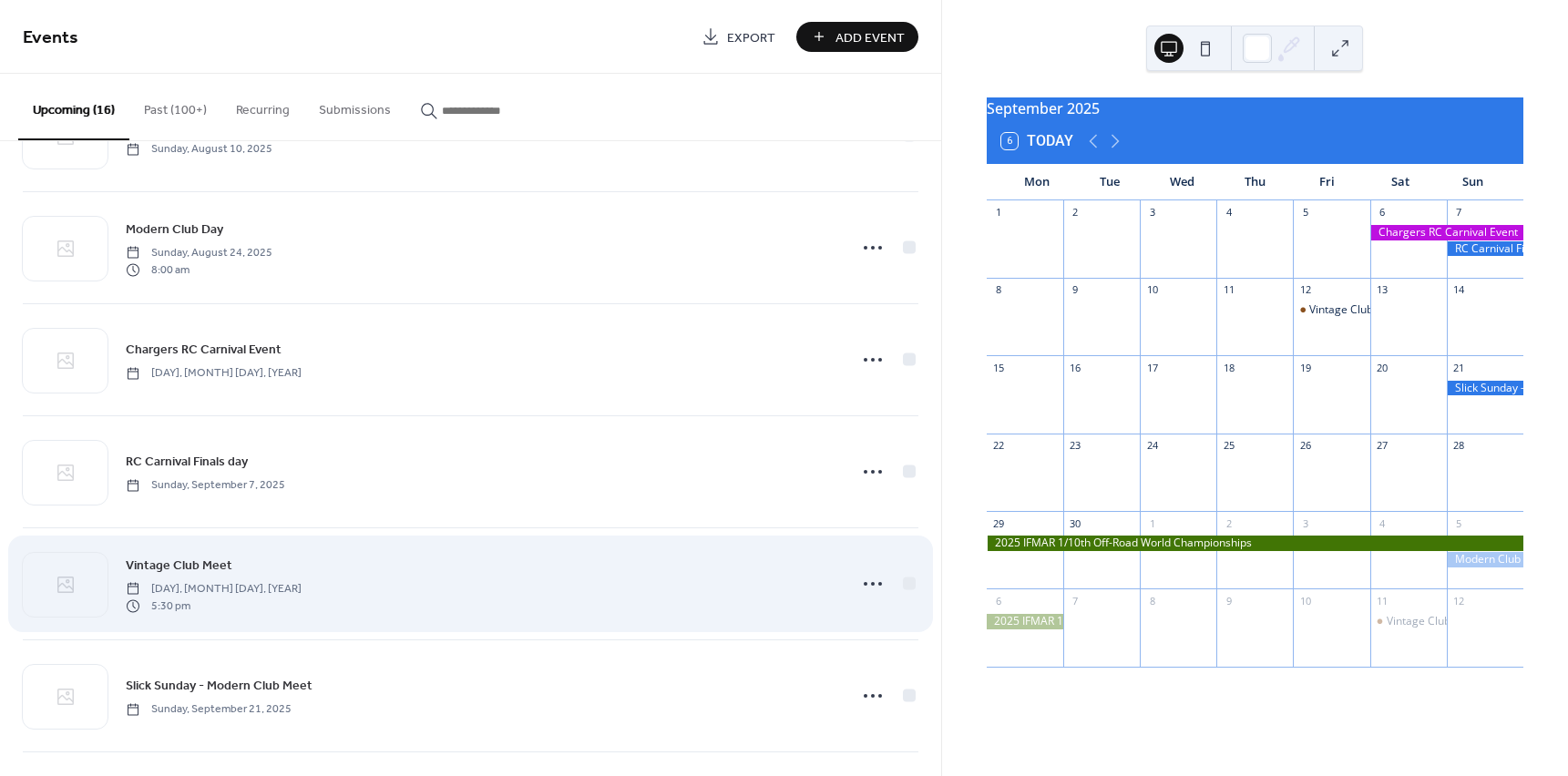 scroll, scrollTop: 91, scrollLeft: 0, axis: vertical 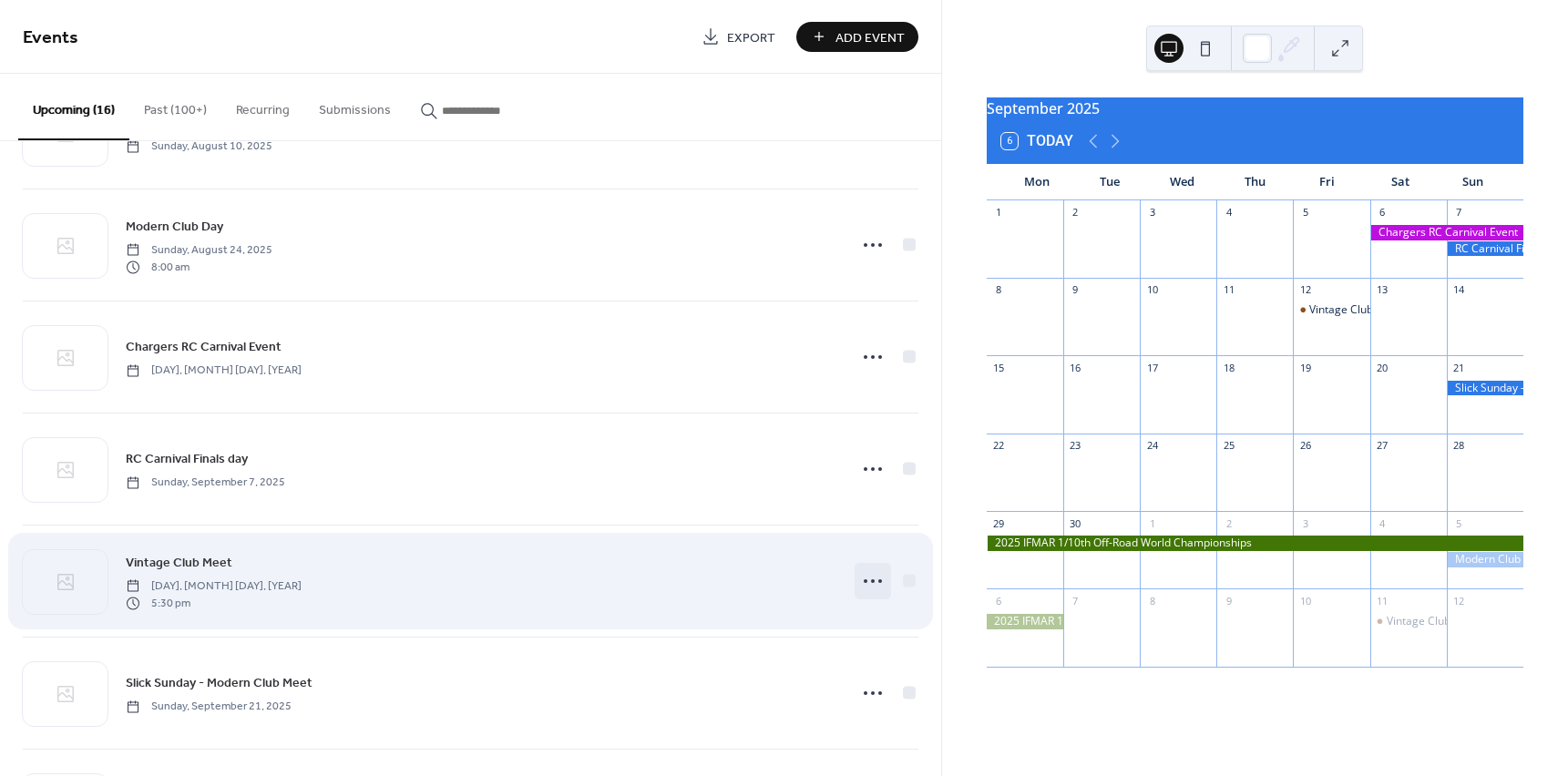 click 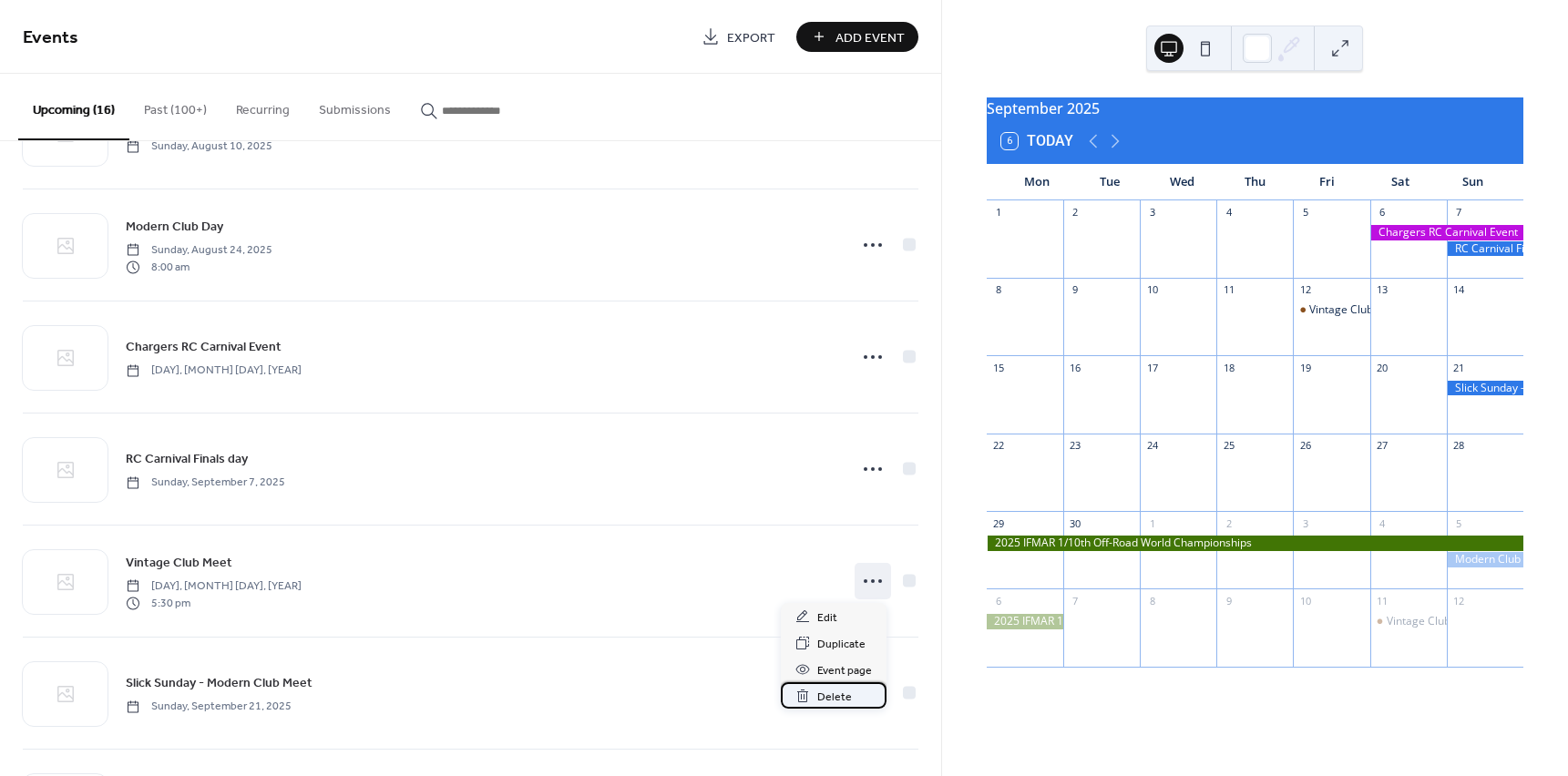 click on "Delete" at bounding box center [835, 697] 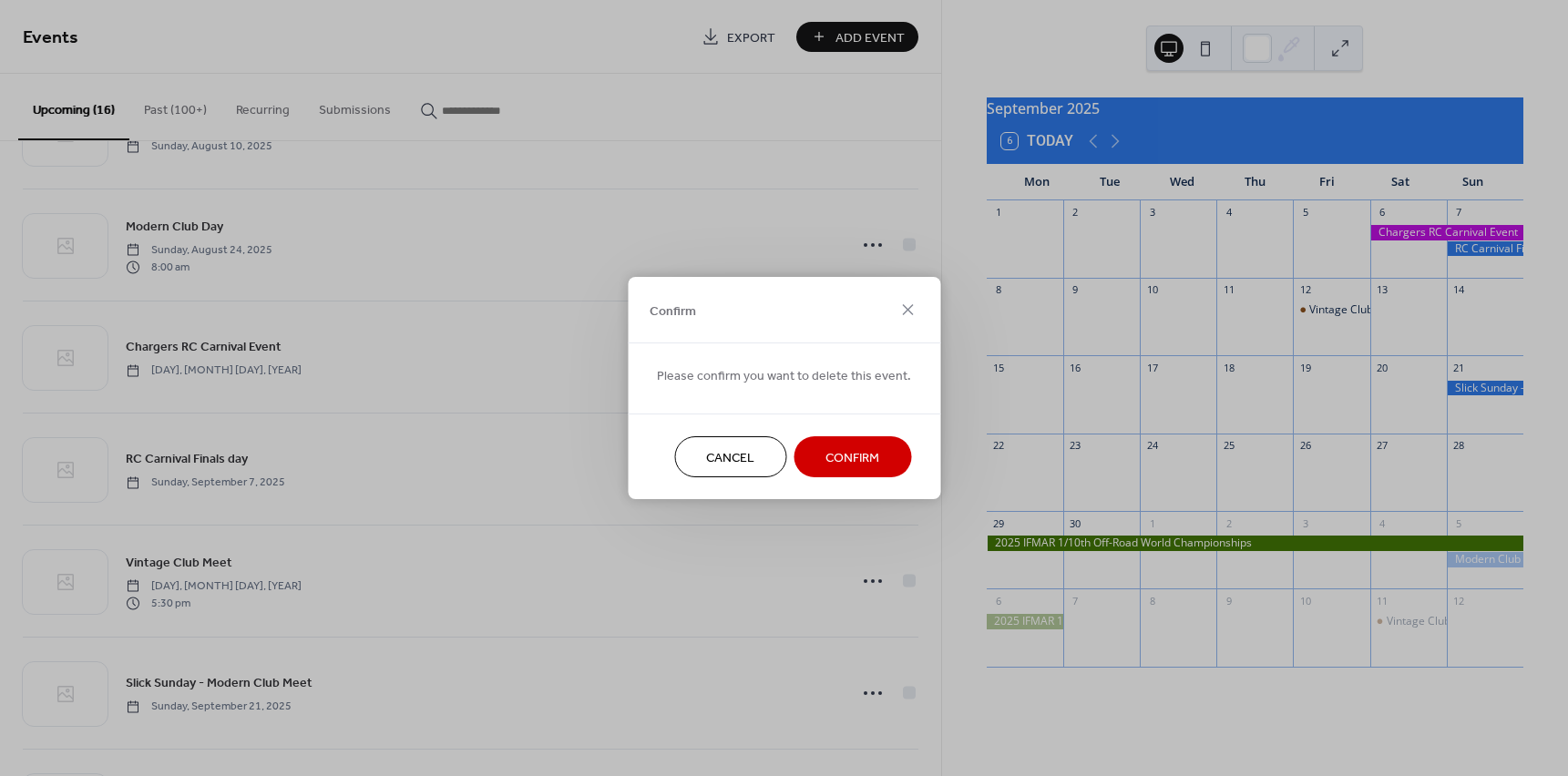 click on "Confirm" at bounding box center (852, 458) 